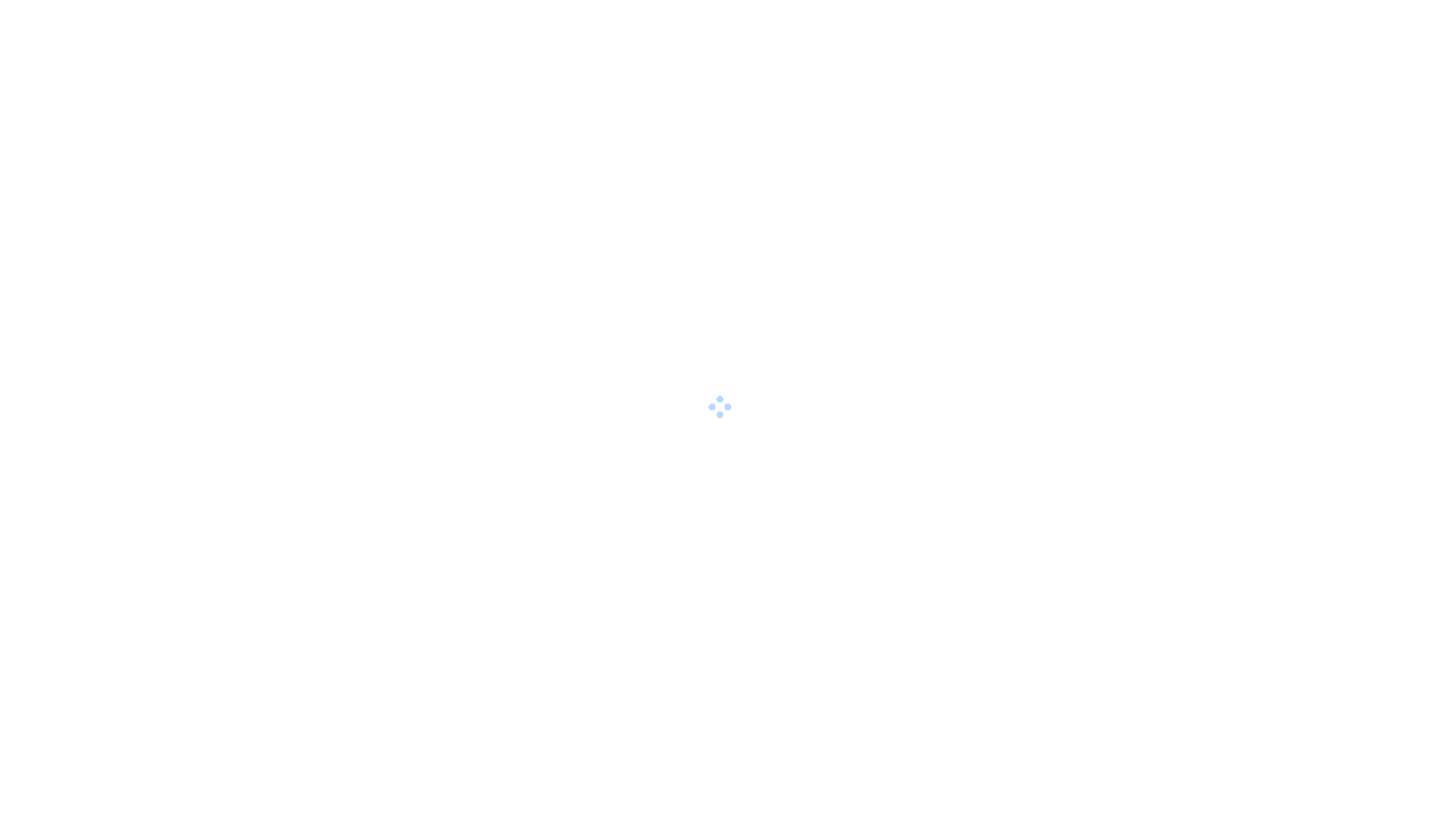 scroll, scrollTop: 0, scrollLeft: 0, axis: both 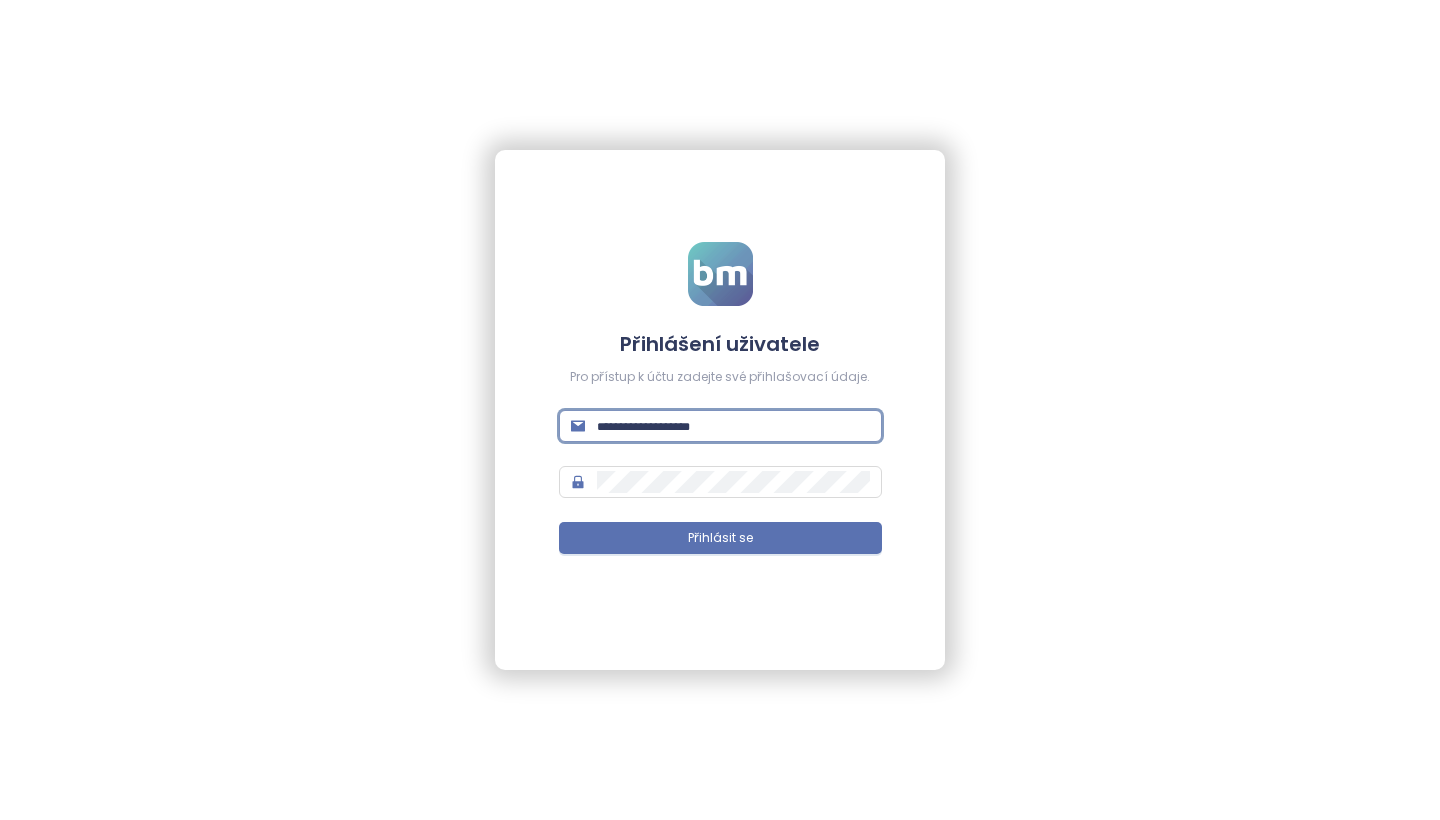 type on "**********" 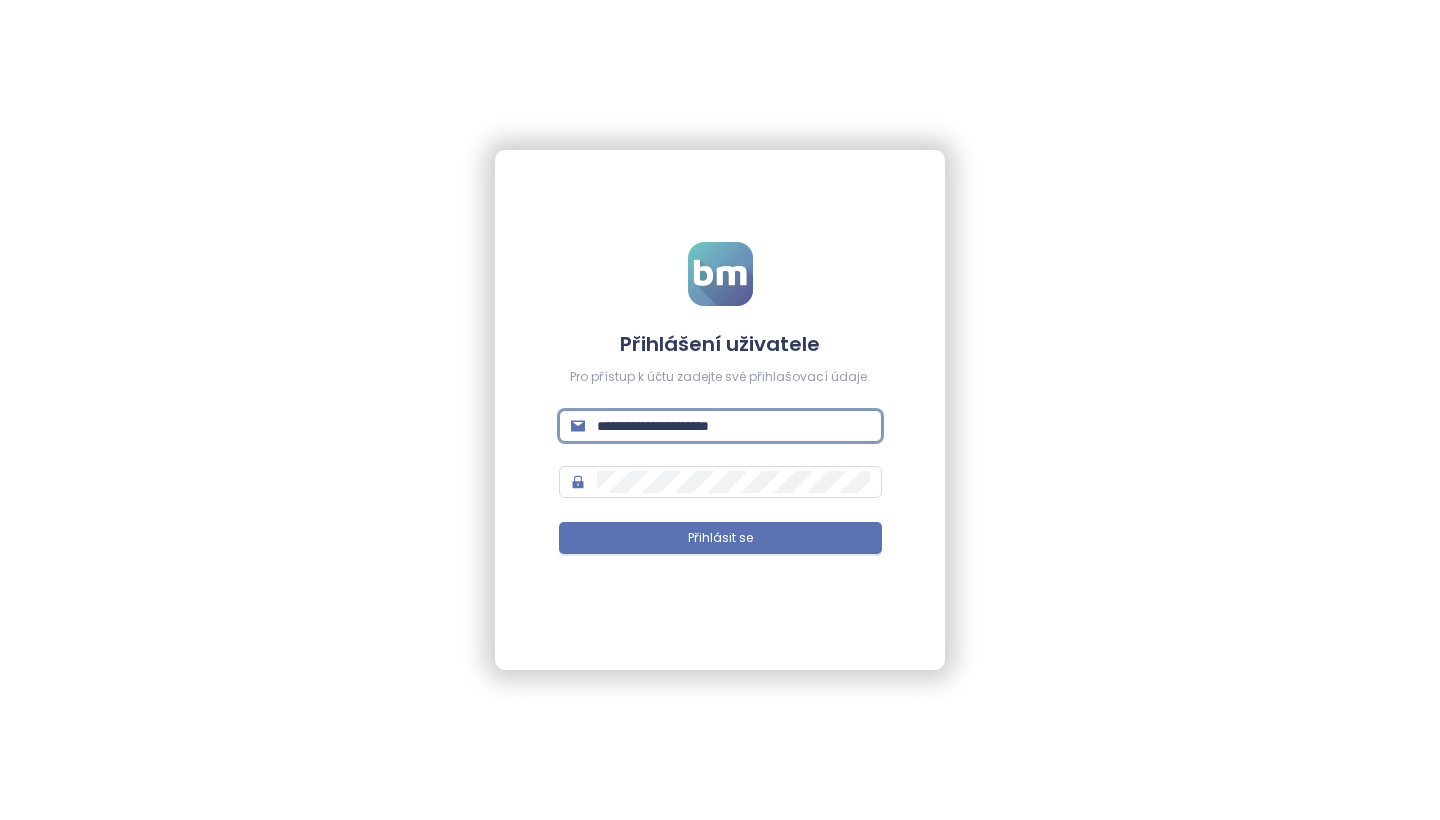 click on "Přihlásit se" at bounding box center (720, 538) 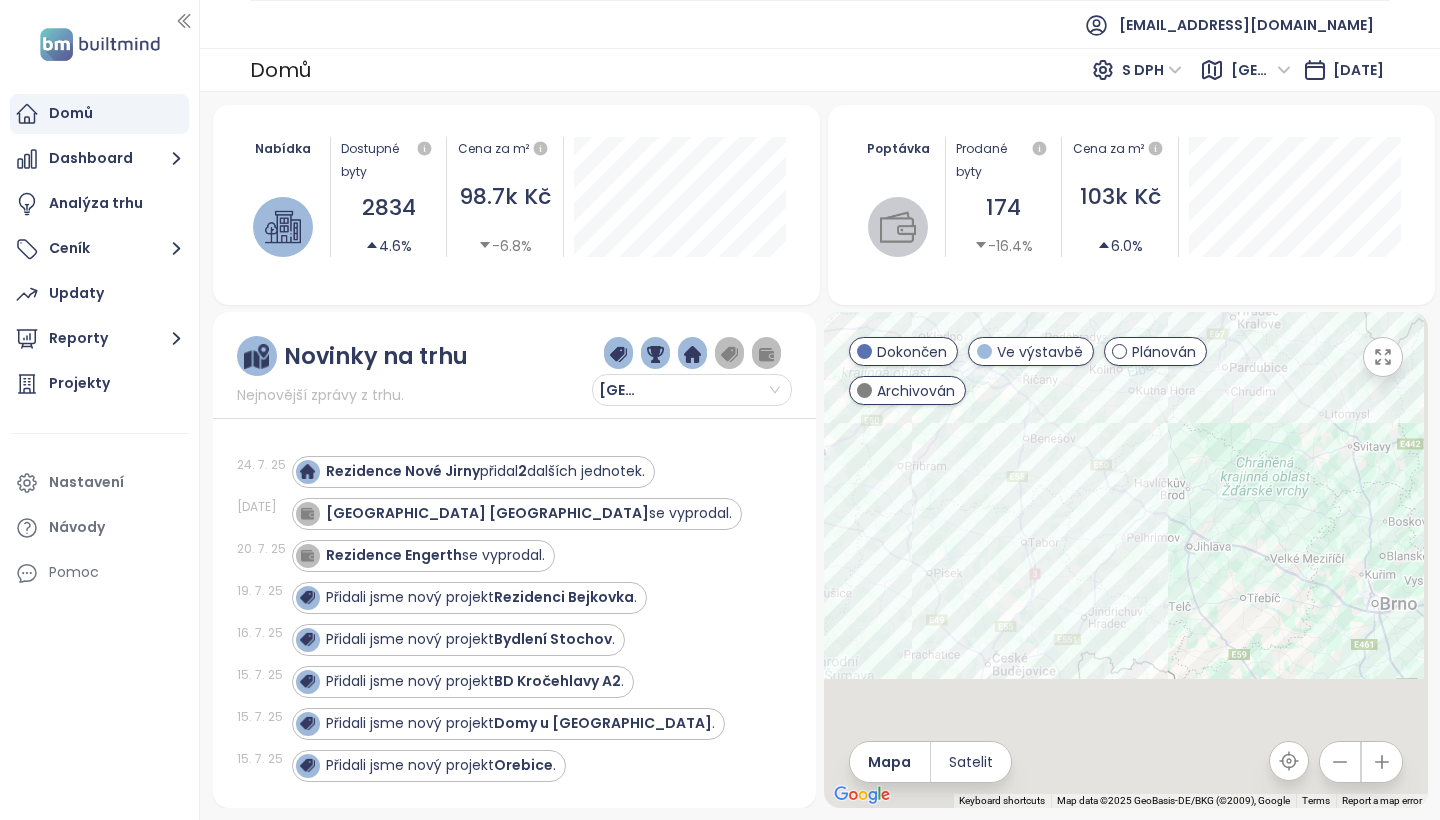 drag, startPoint x: 1122, startPoint y: 536, endPoint x: 976, endPoint y: 327, distance: 254.9451 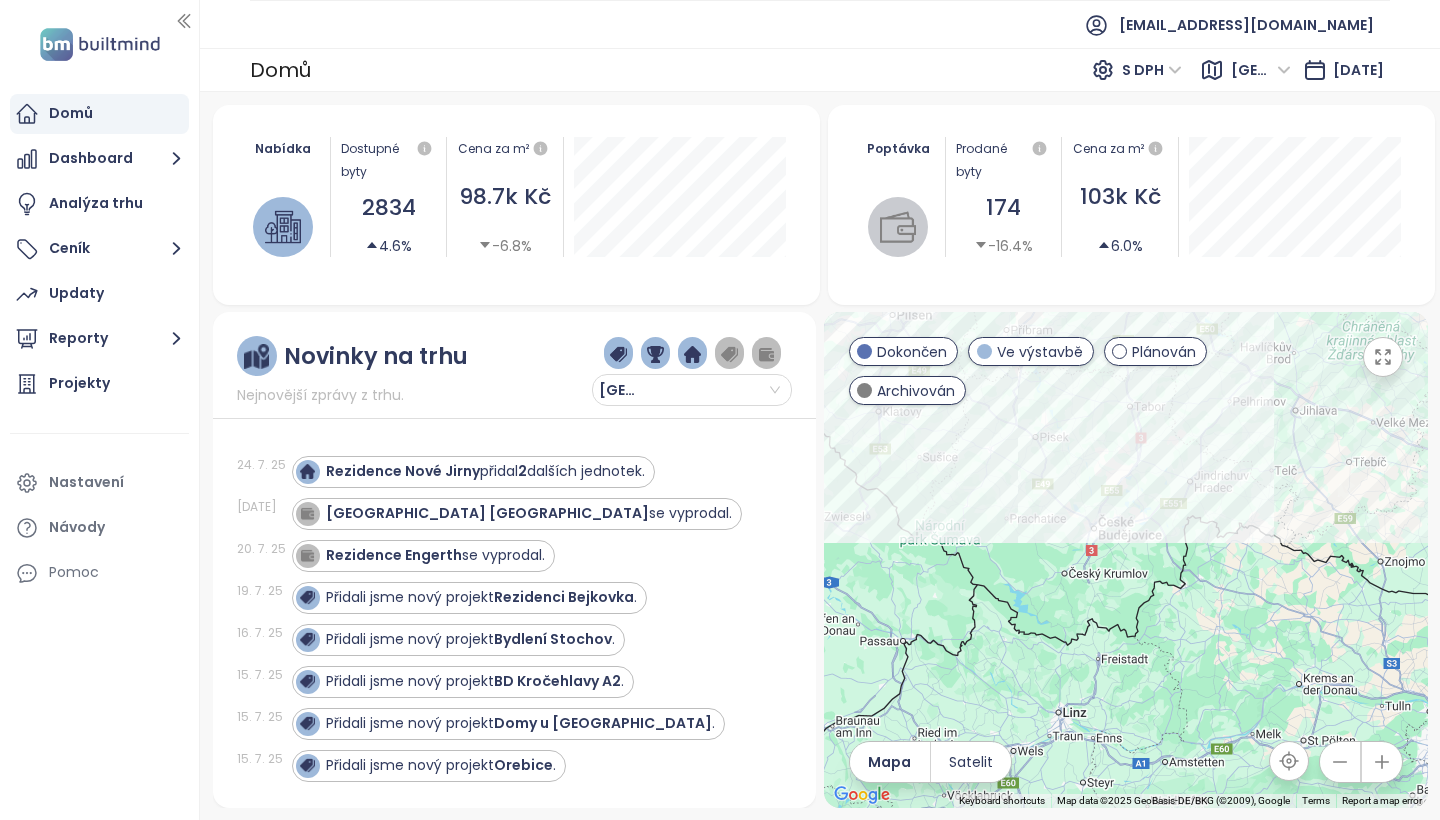 drag, startPoint x: 1017, startPoint y: 645, endPoint x: 1127, endPoint y: 507, distance: 176.47662 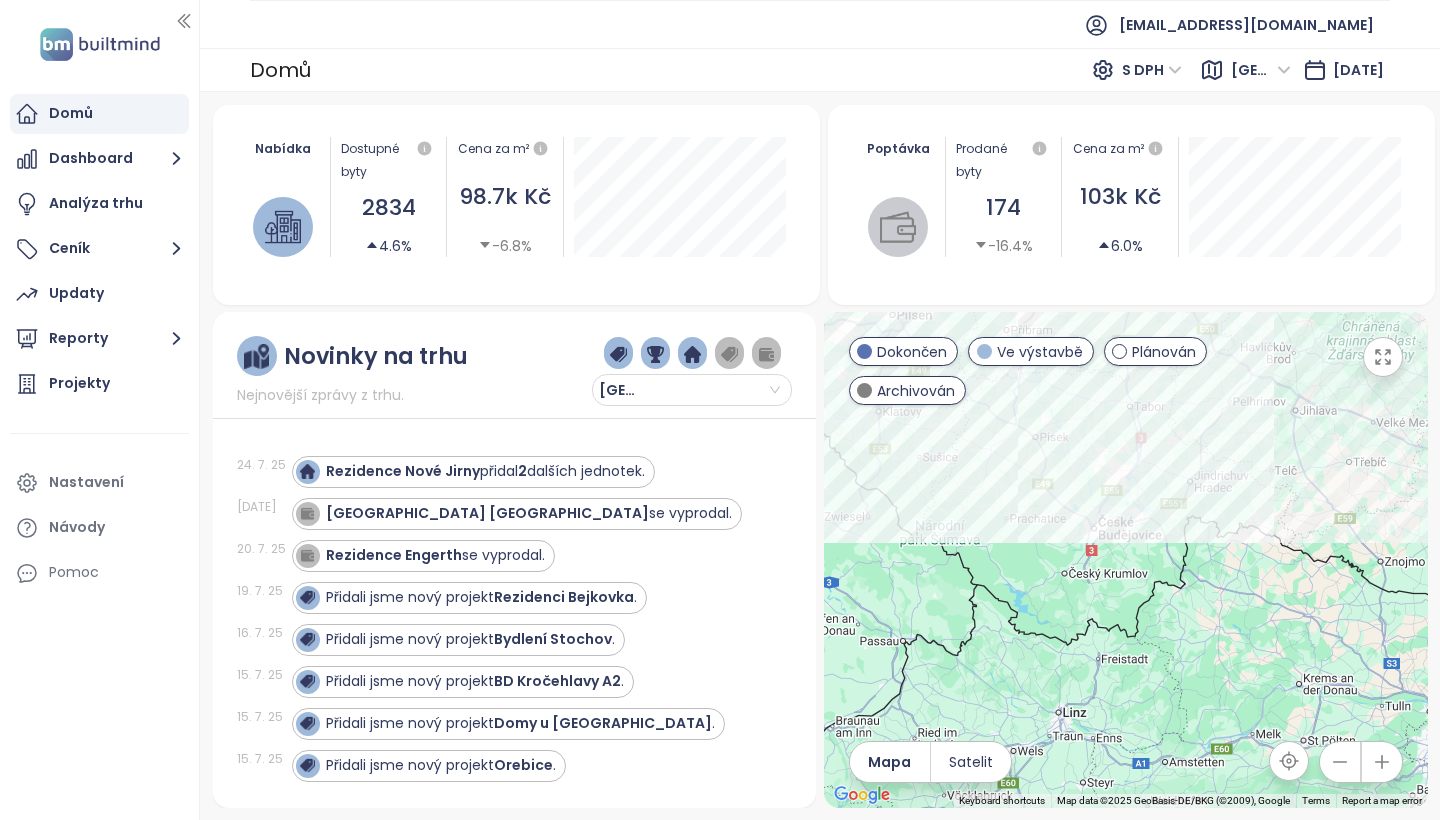 click on "[GEOGRAPHIC_DATA]" at bounding box center (1261, 70) 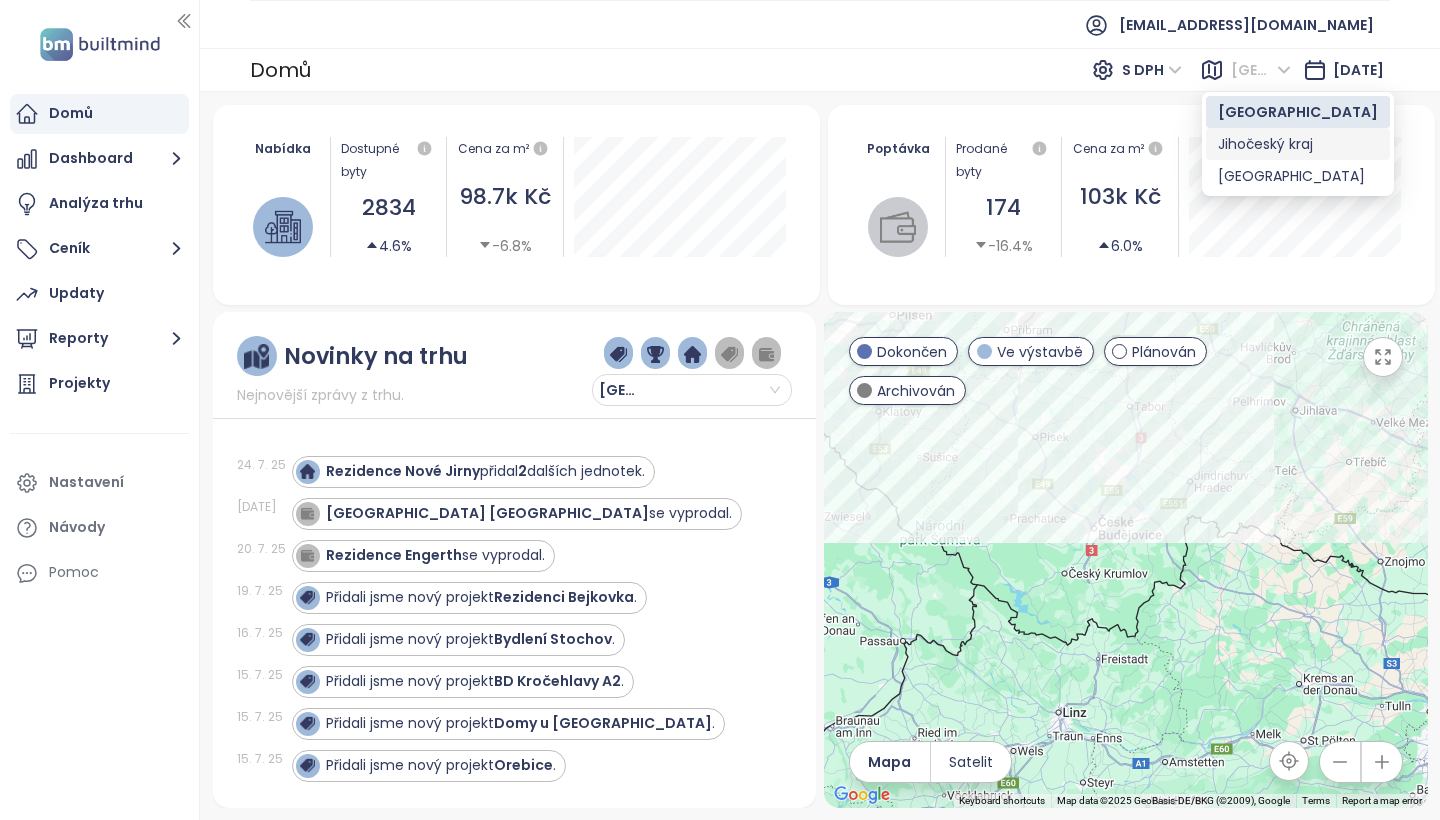 click on "Jihočeský kraj" at bounding box center [1298, 144] 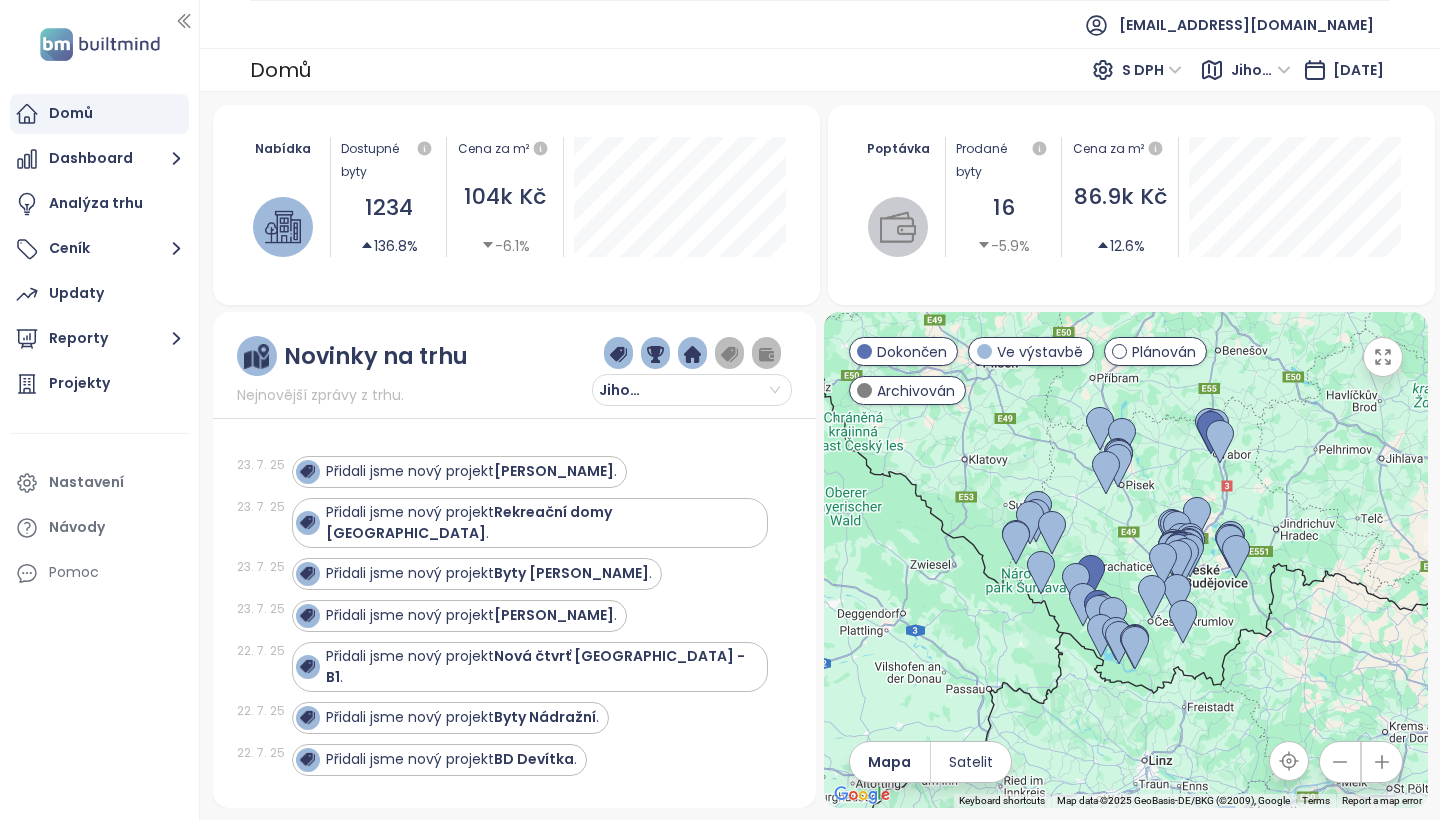 click 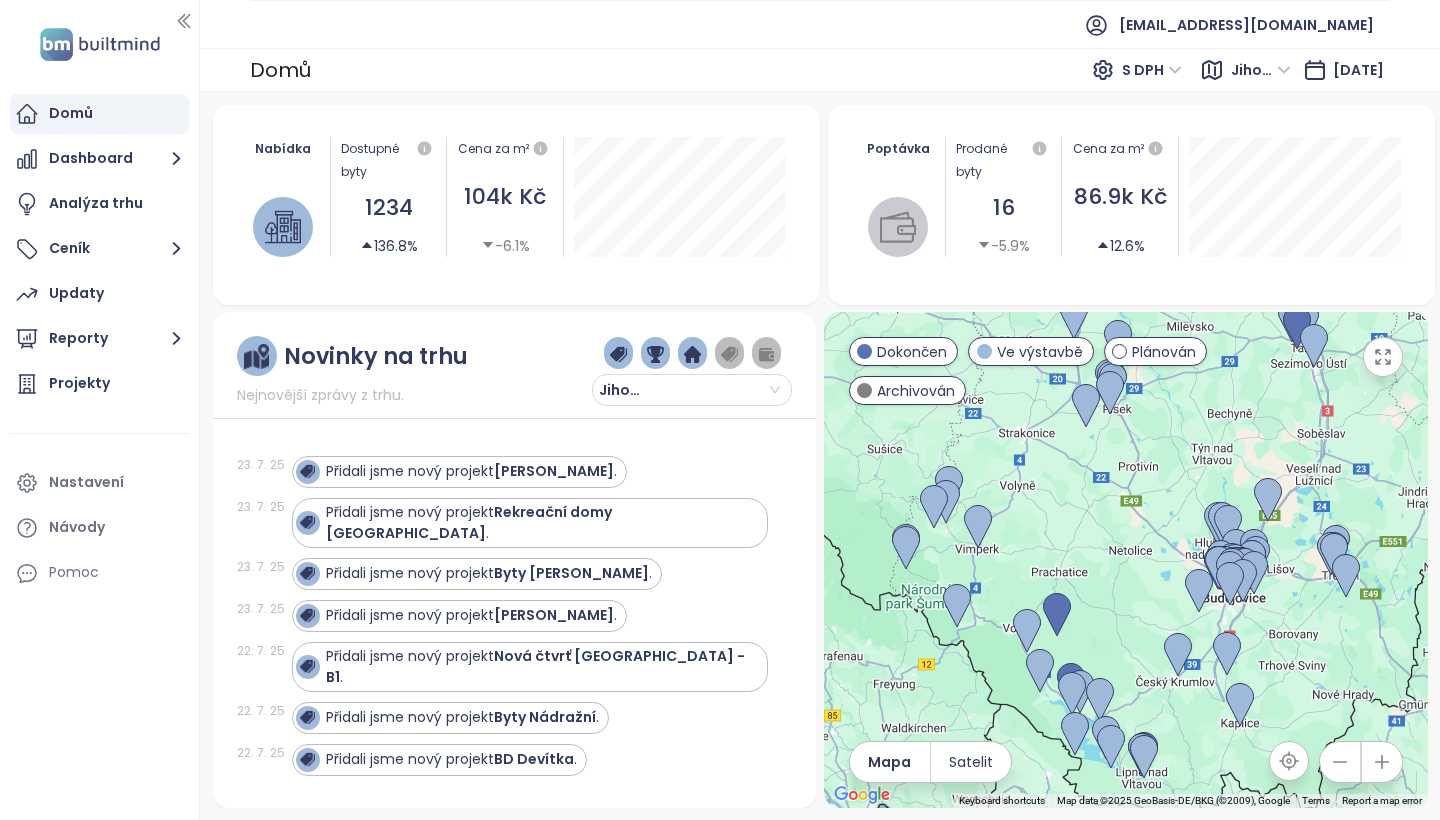 click 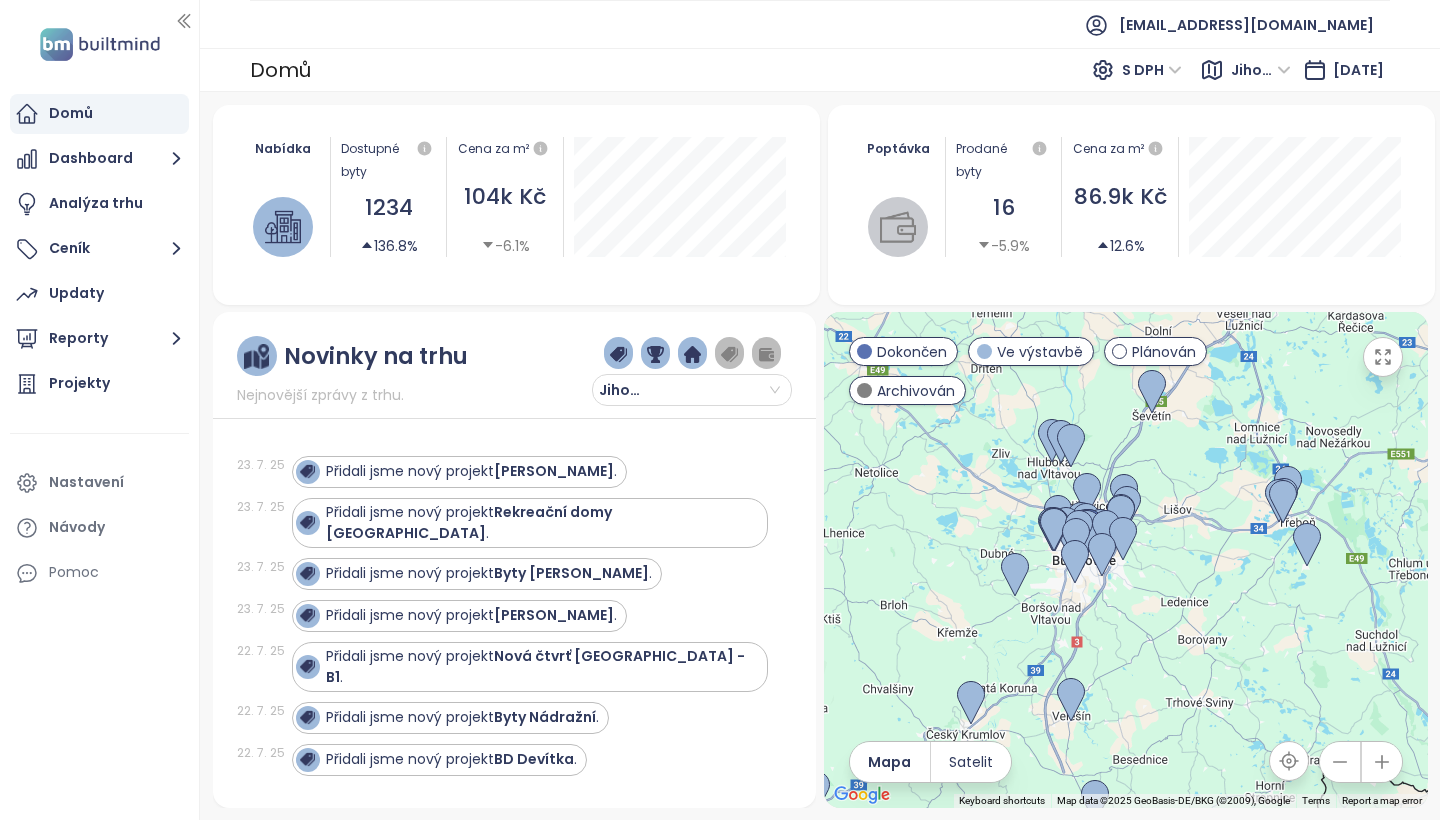 drag, startPoint x: 1215, startPoint y: 562, endPoint x: 953, endPoint y: 491, distance: 271.4498 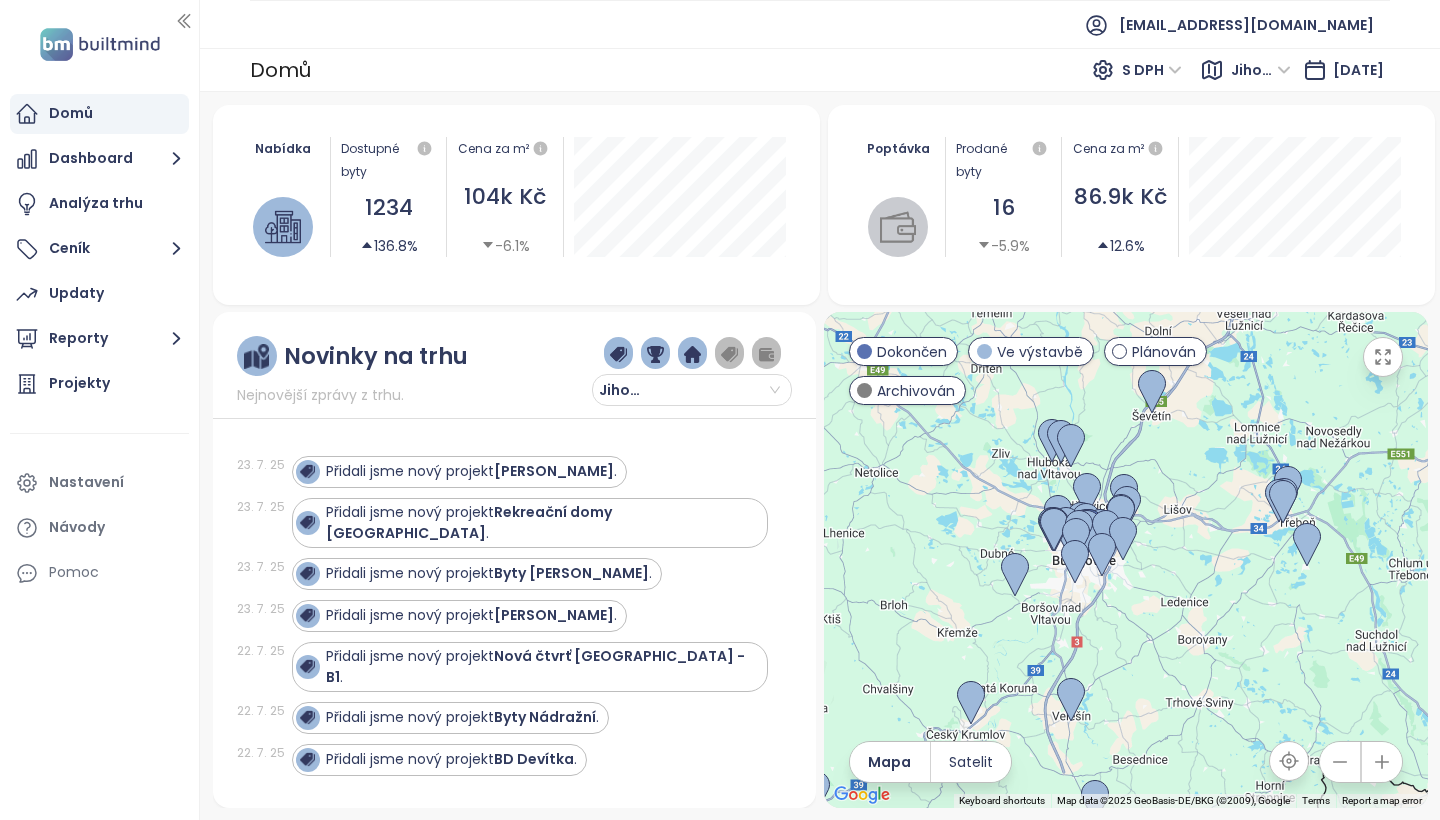 click 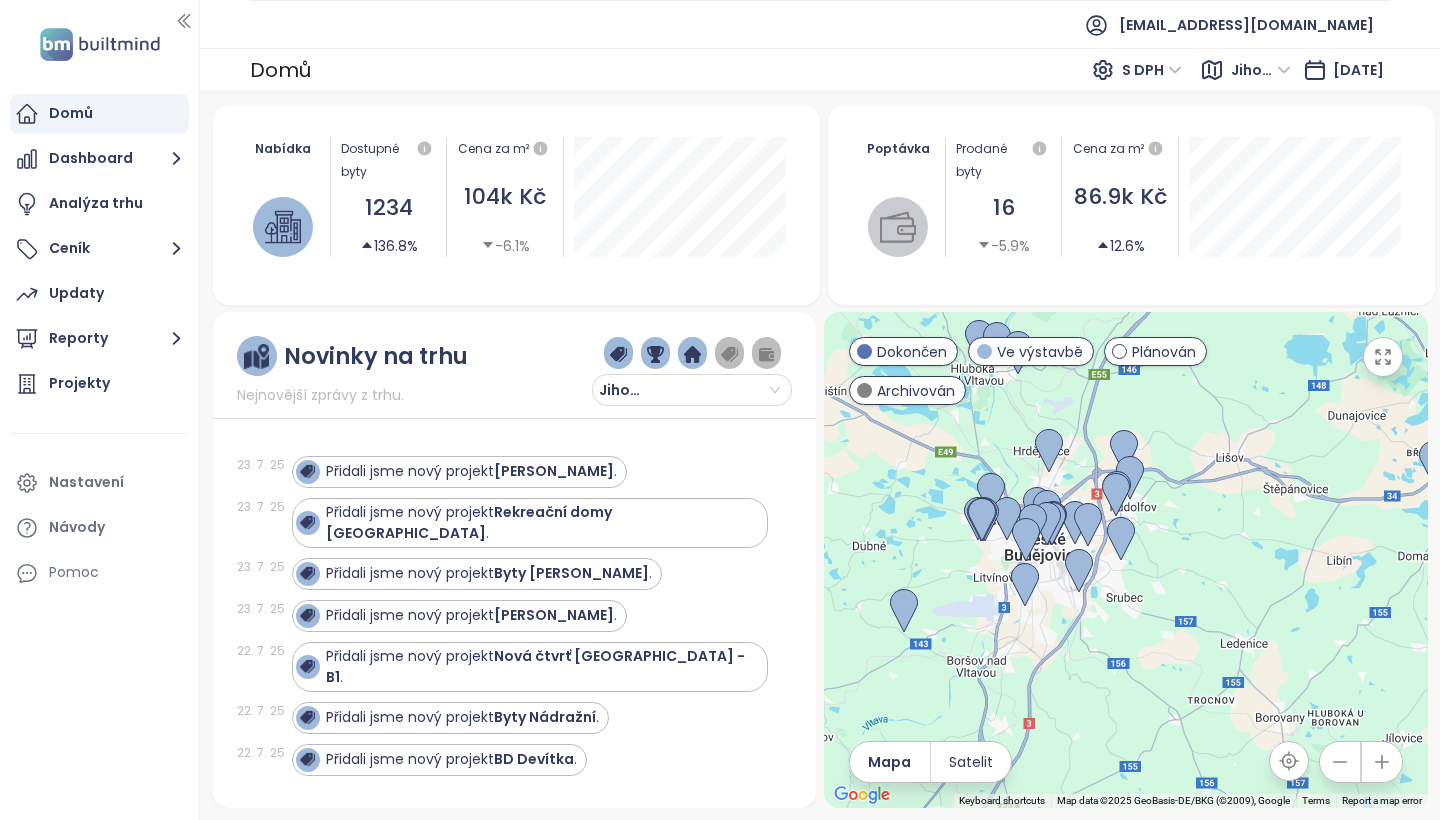 click 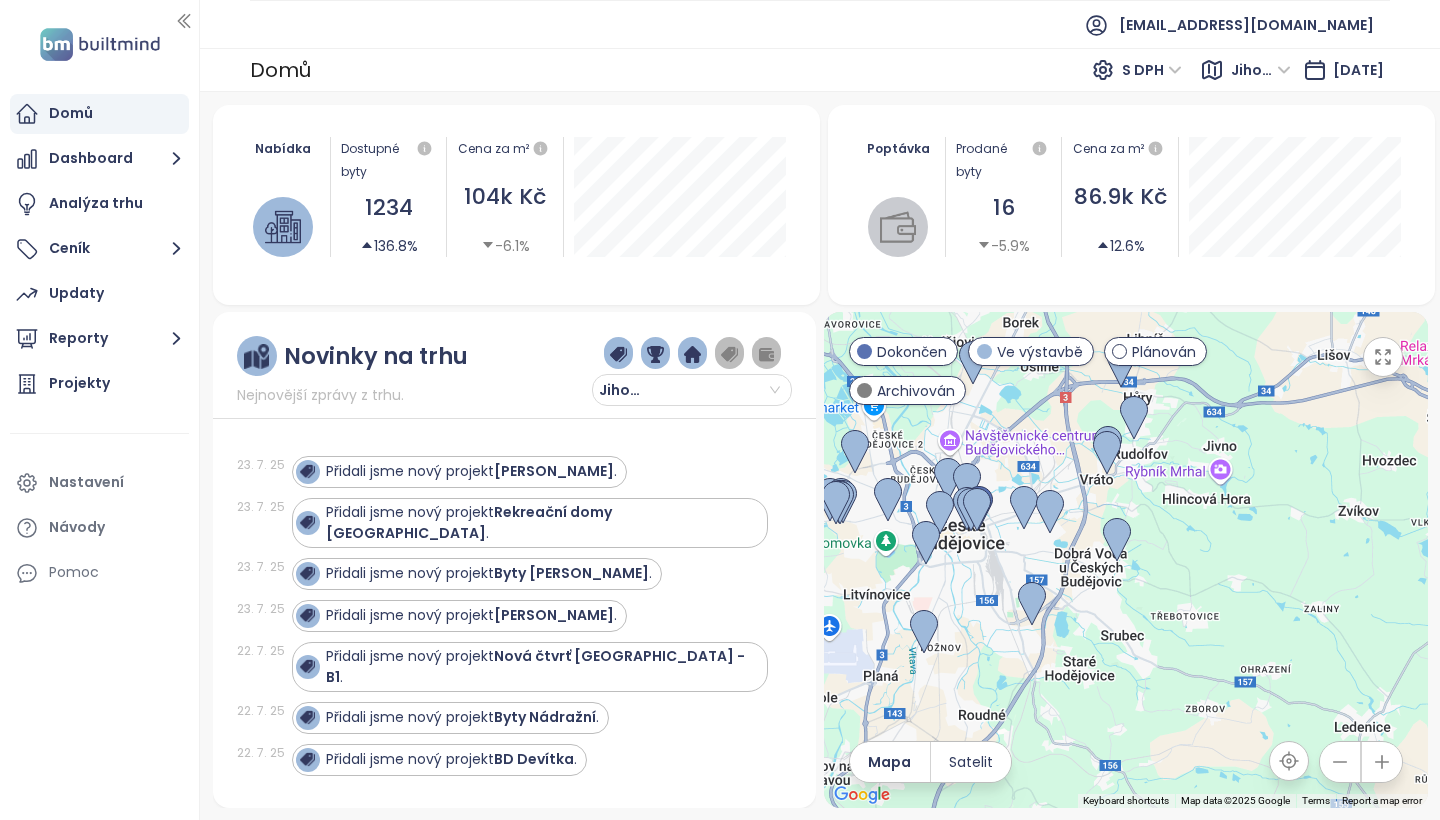 click at bounding box center [1126, 560] 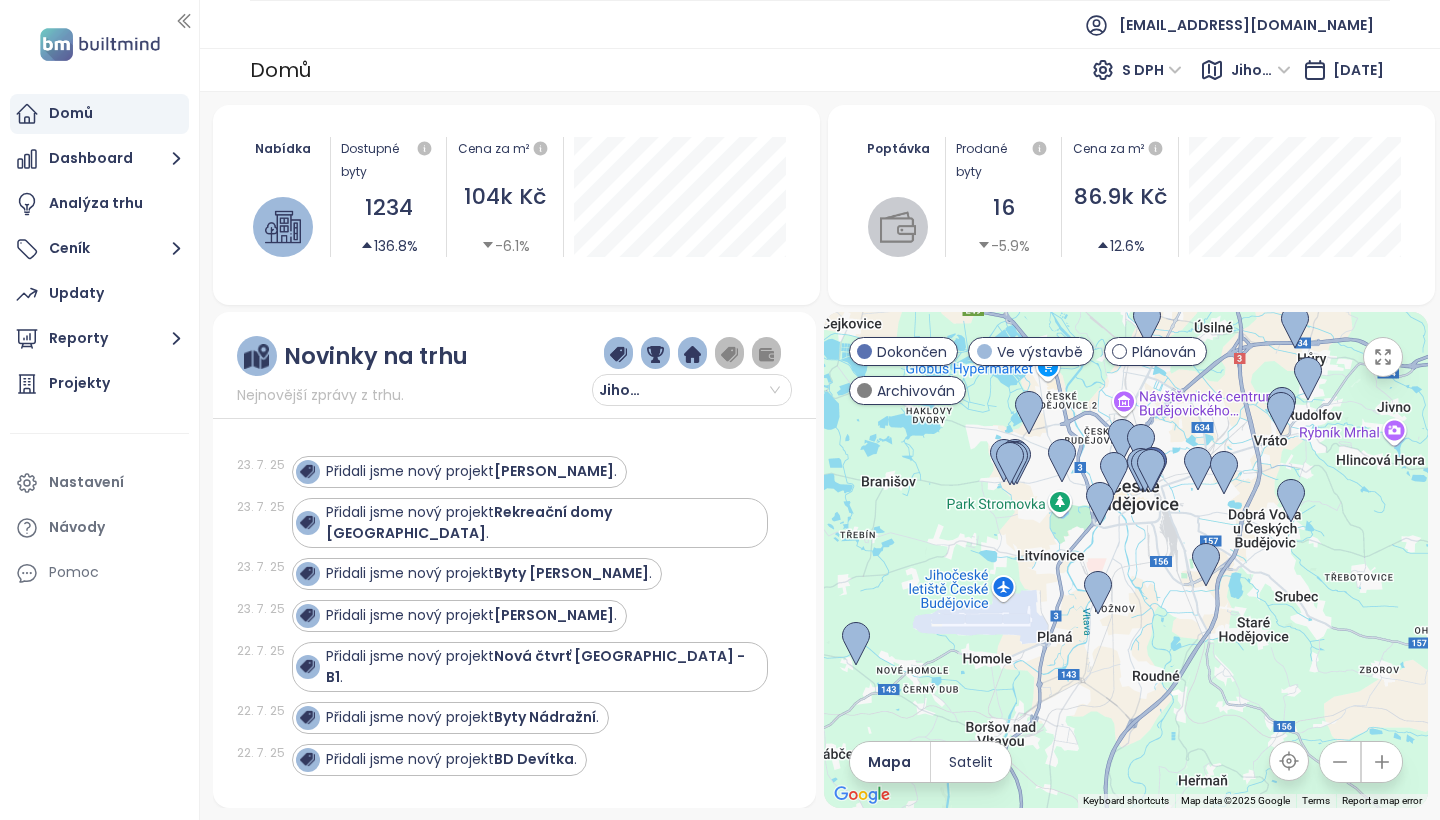 drag, startPoint x: 1049, startPoint y: 628, endPoint x: 1232, endPoint y: 590, distance: 186.90372 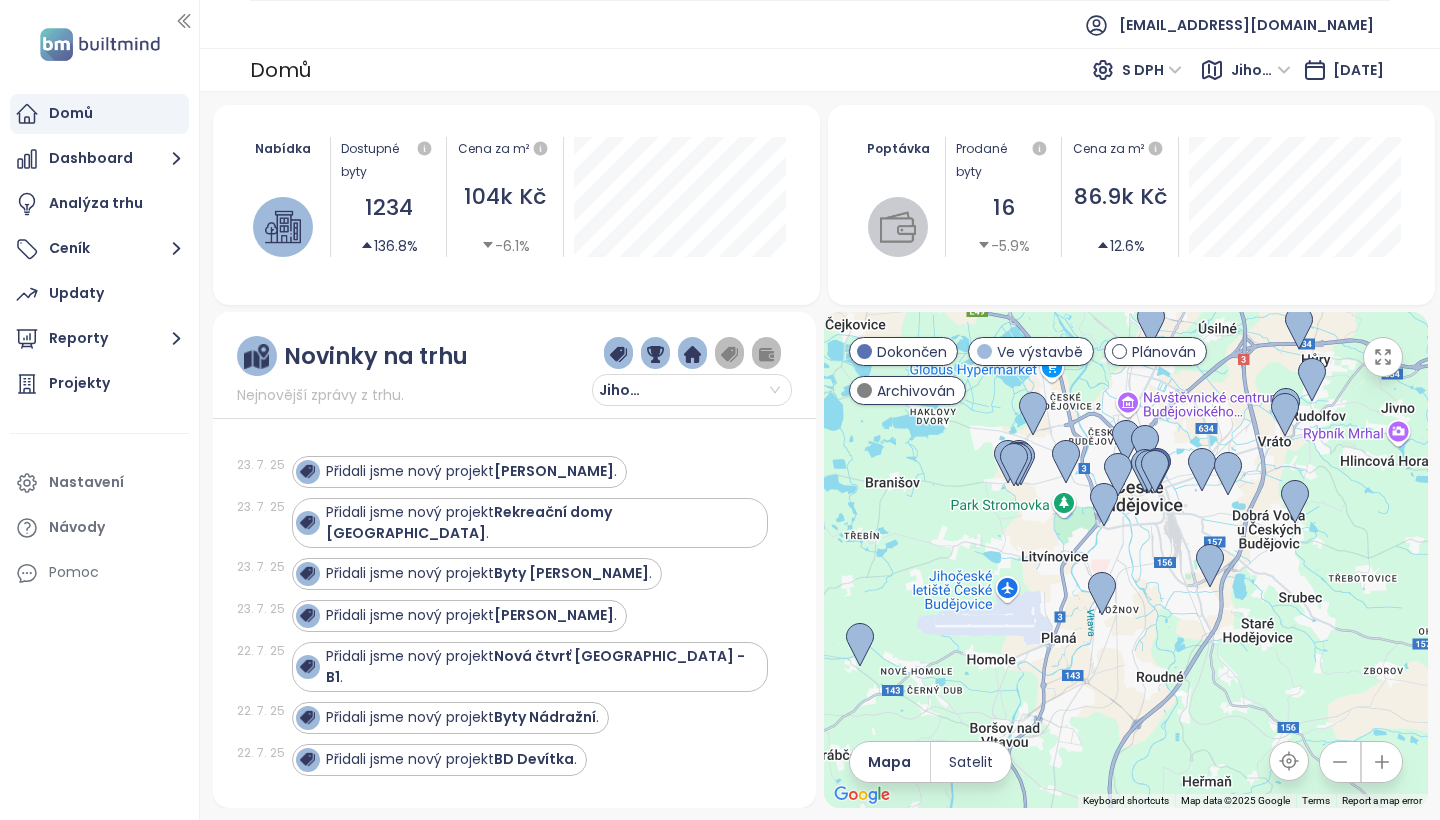 click 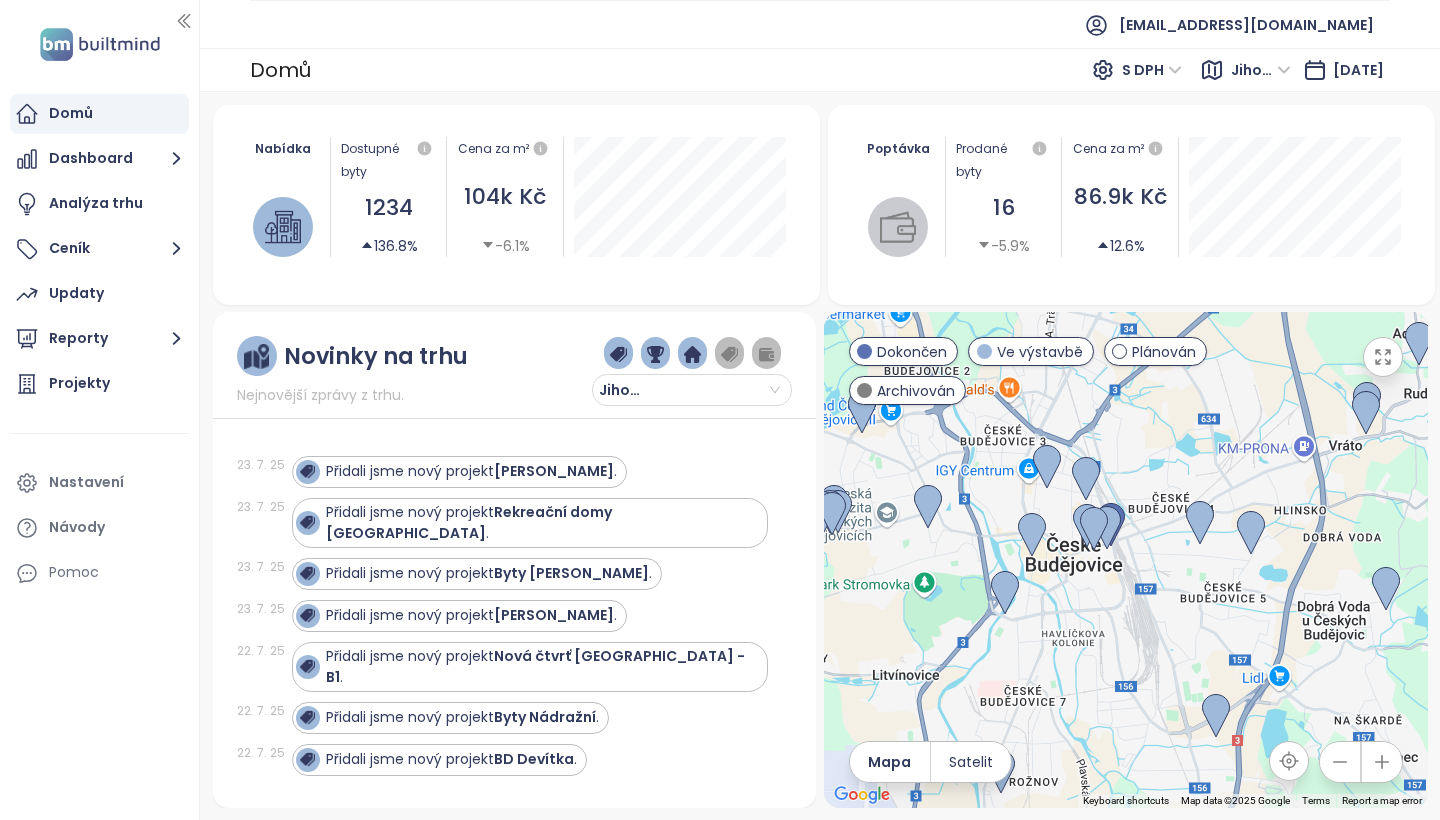 drag, startPoint x: 1228, startPoint y: 604, endPoint x: 1149, endPoint y: 727, distance: 146.18481 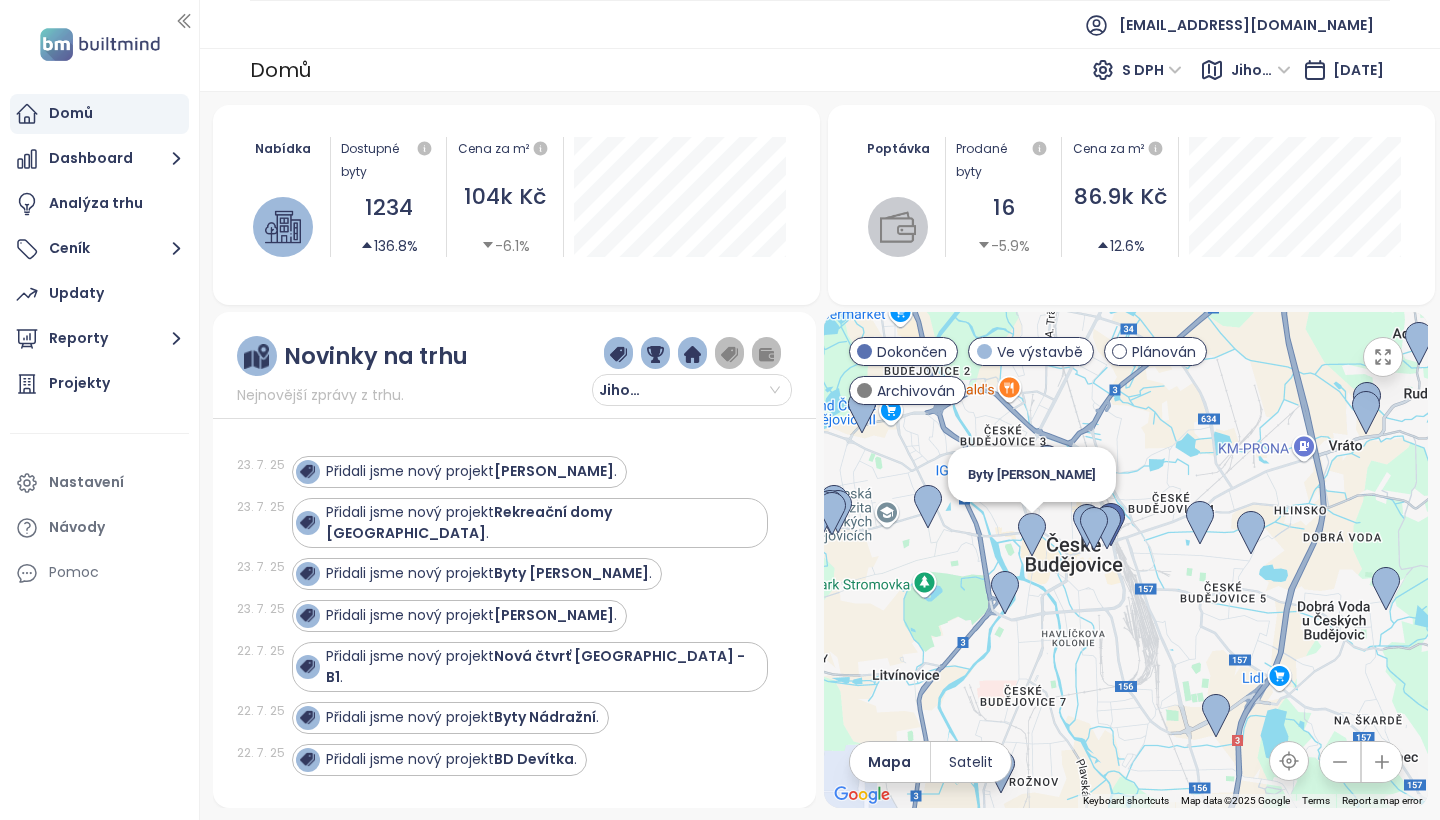 click at bounding box center (1032, 535) 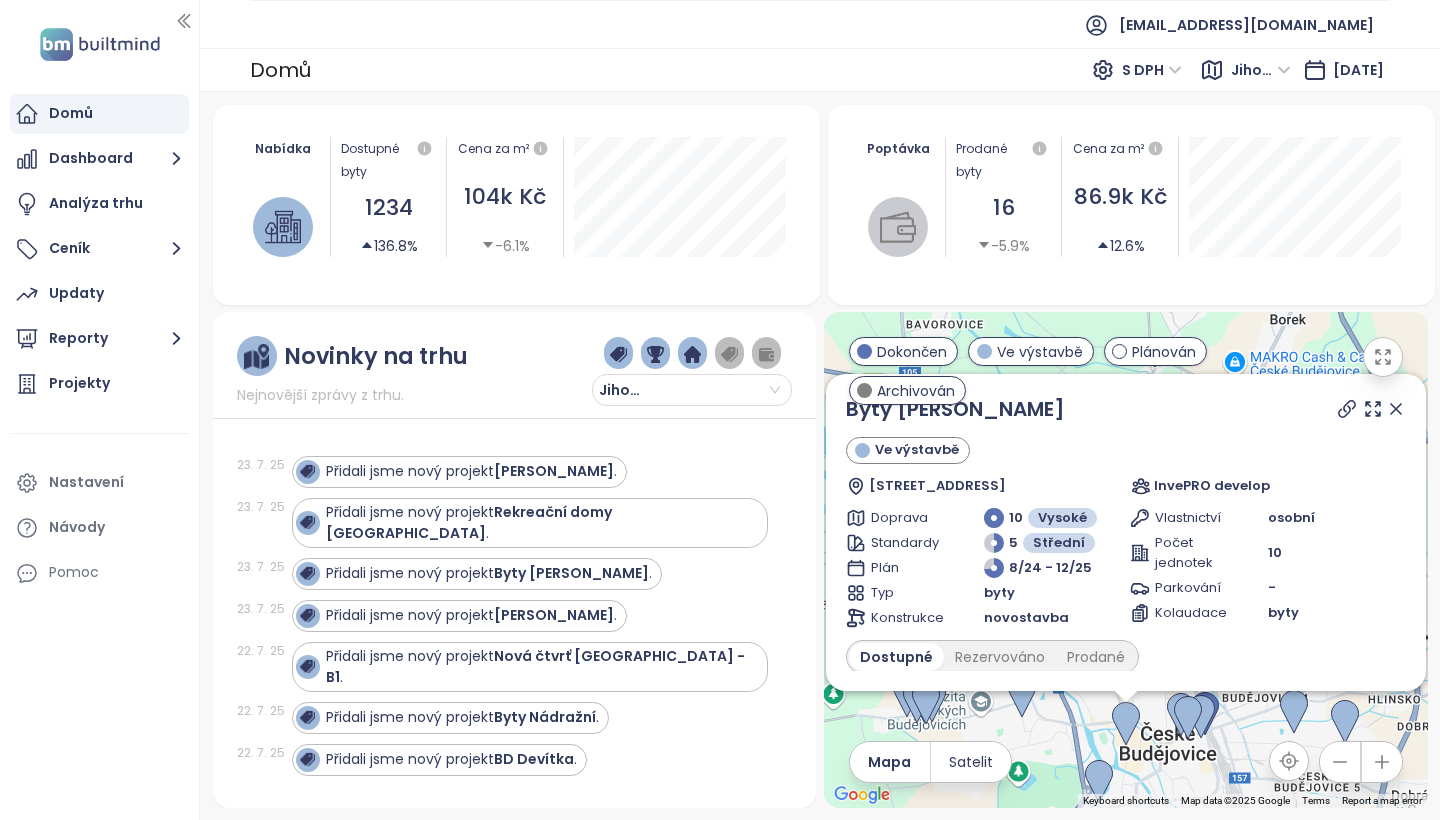 scroll, scrollTop: 0, scrollLeft: 0, axis: both 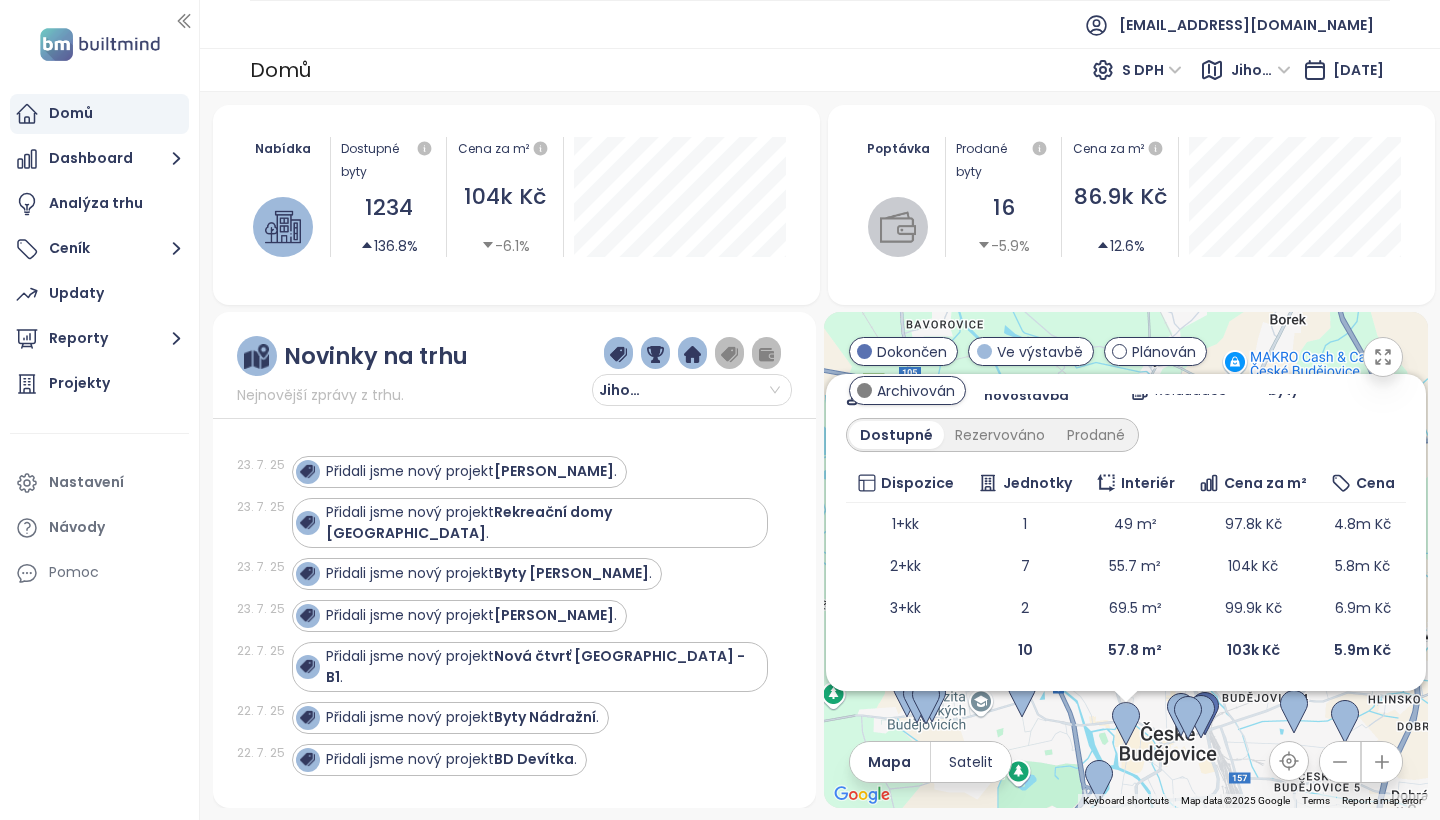 click on "S DPH" at bounding box center (1152, 70) 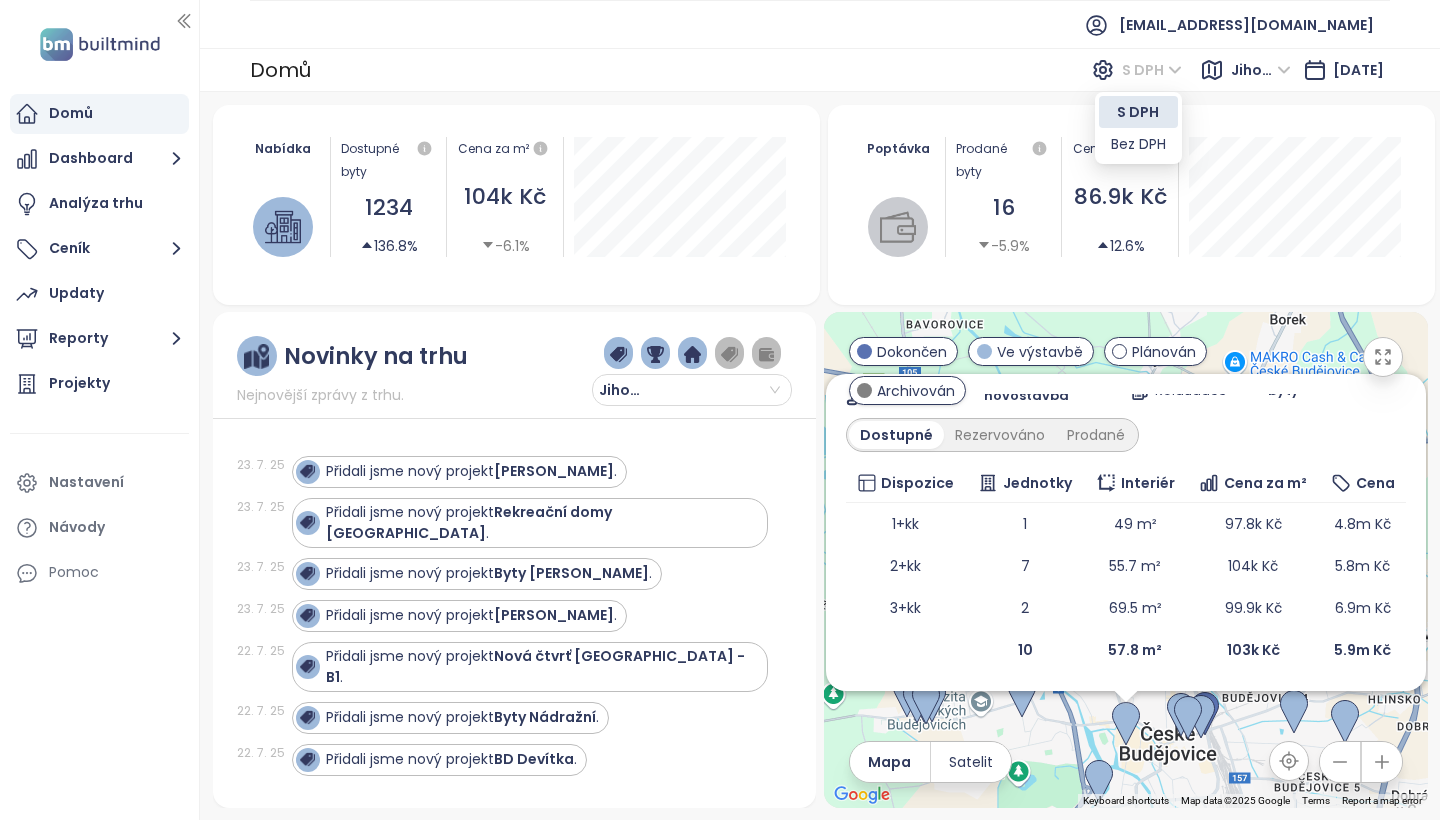 click on "Bez DPH" at bounding box center [1138, 144] 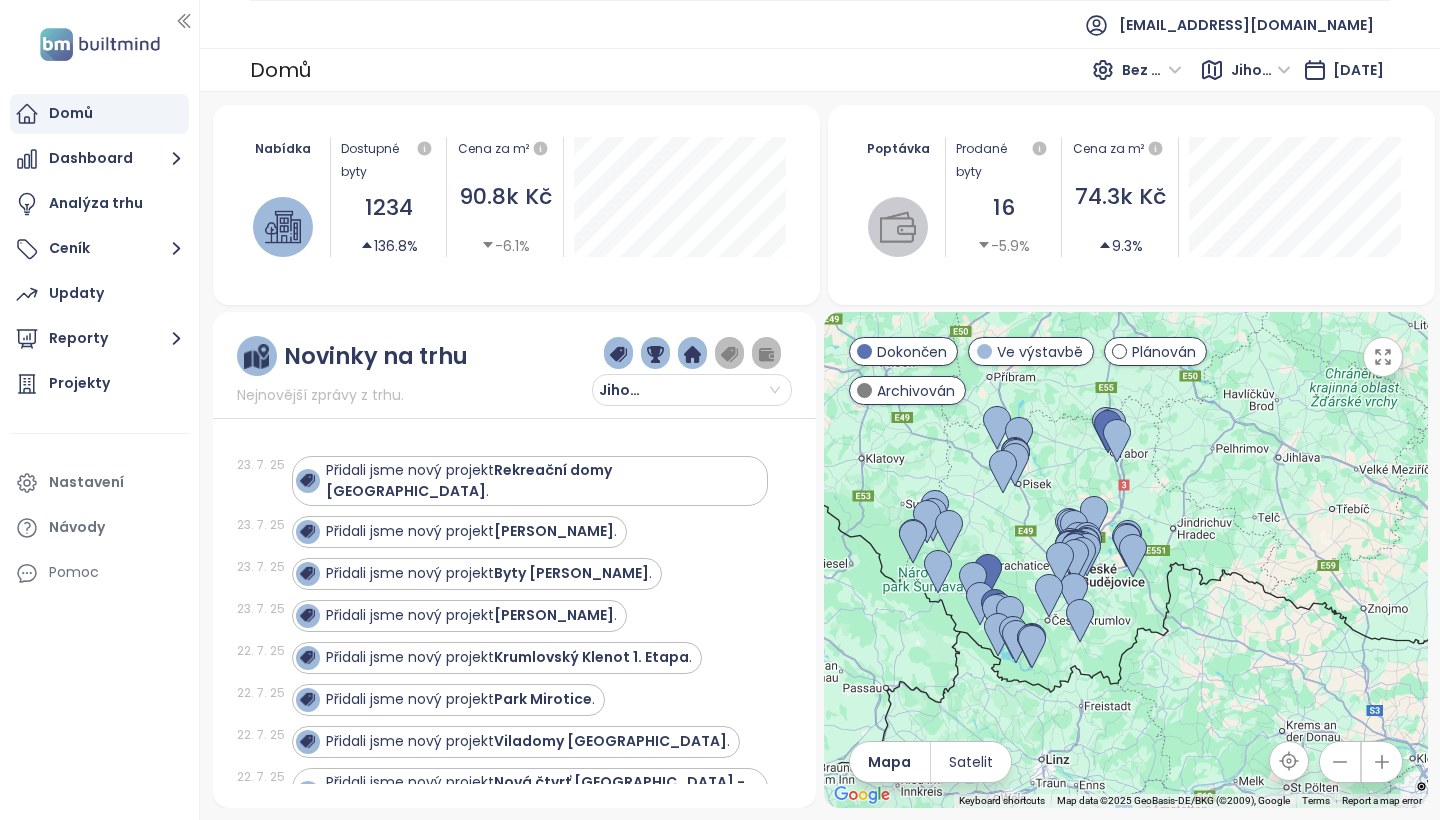 drag, startPoint x: 1223, startPoint y: 641, endPoint x: 1115, endPoint y: 640, distance: 108.00463 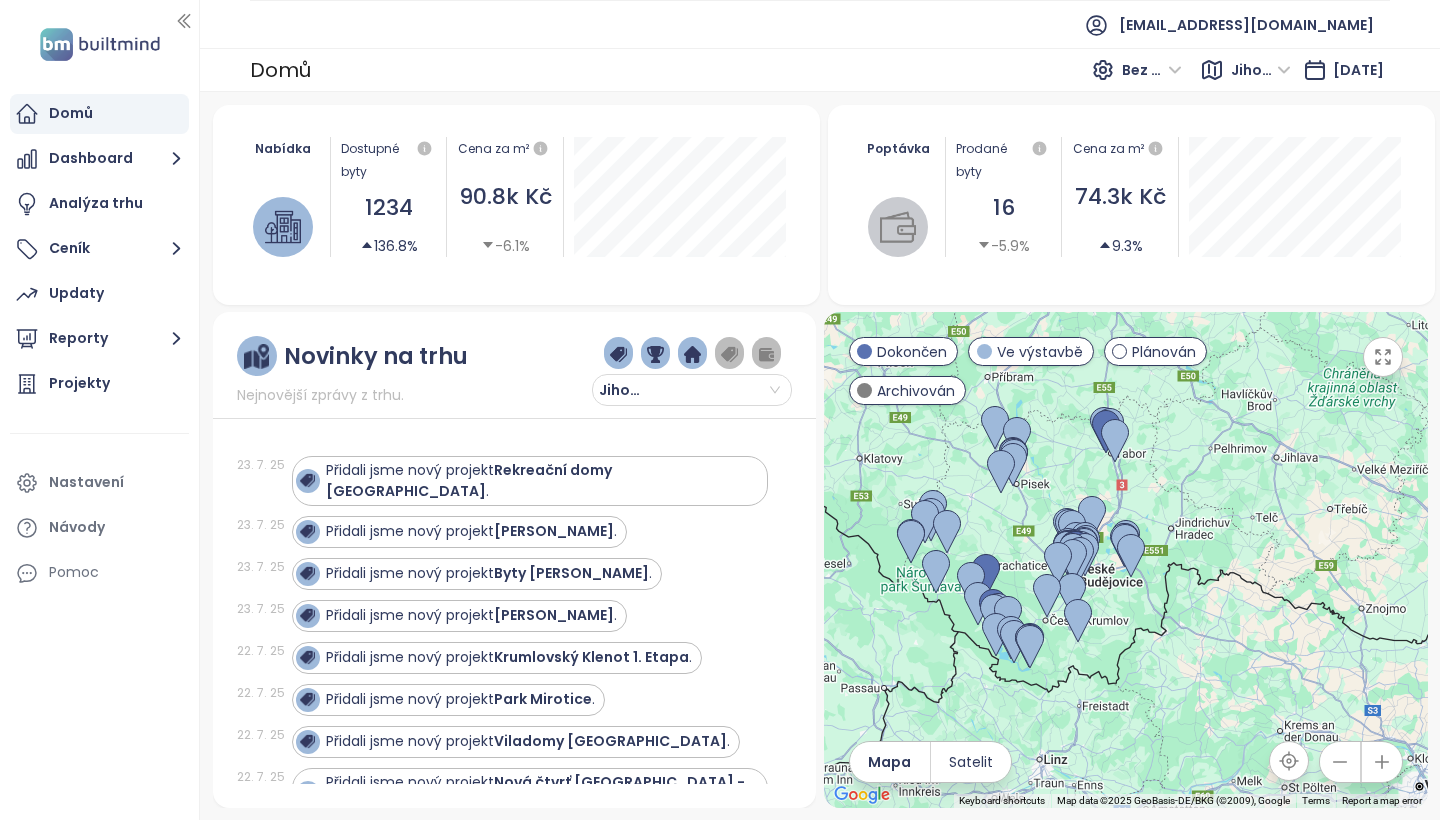 click at bounding box center [1382, 762] 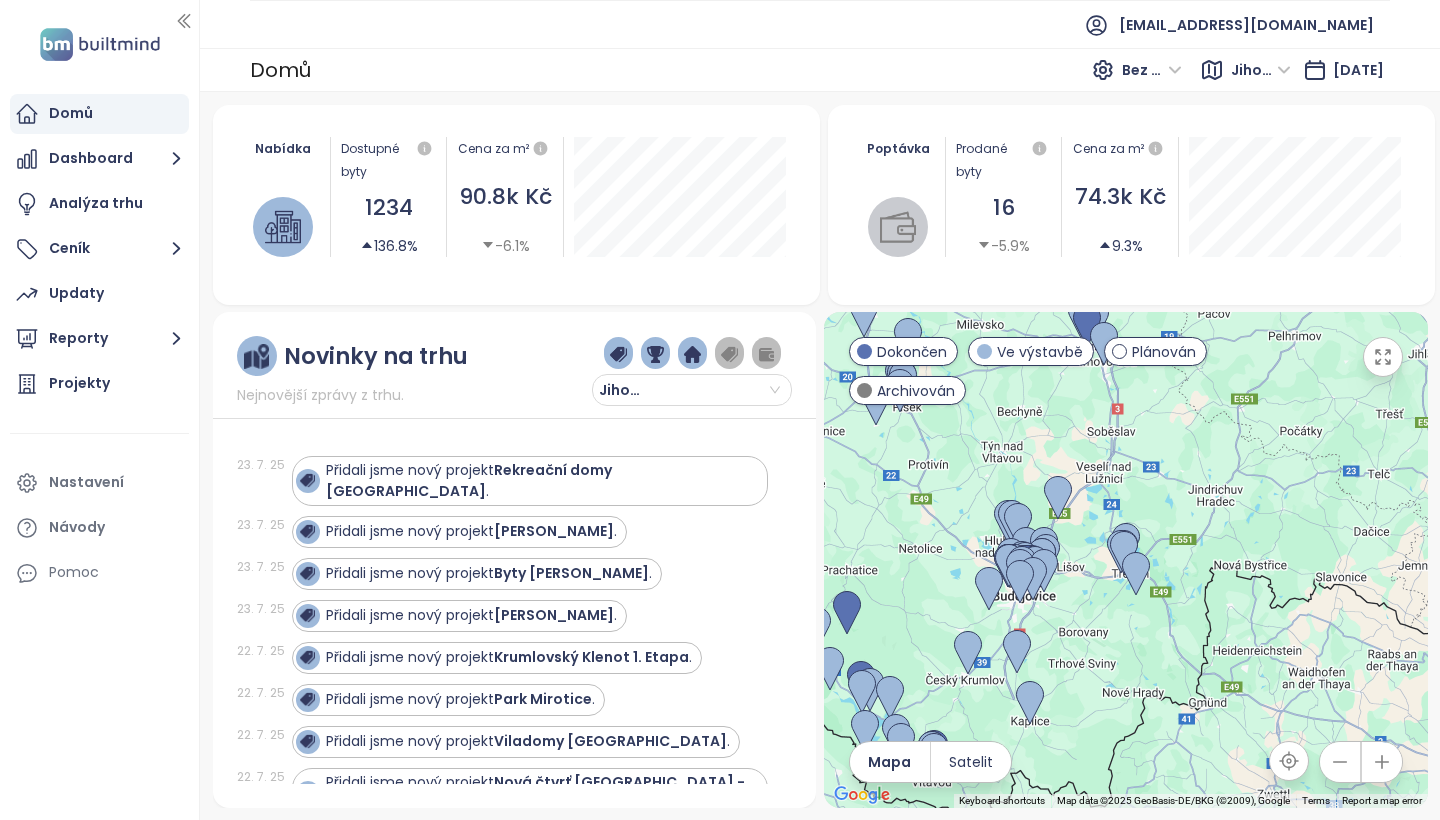 click at bounding box center [1382, 762] 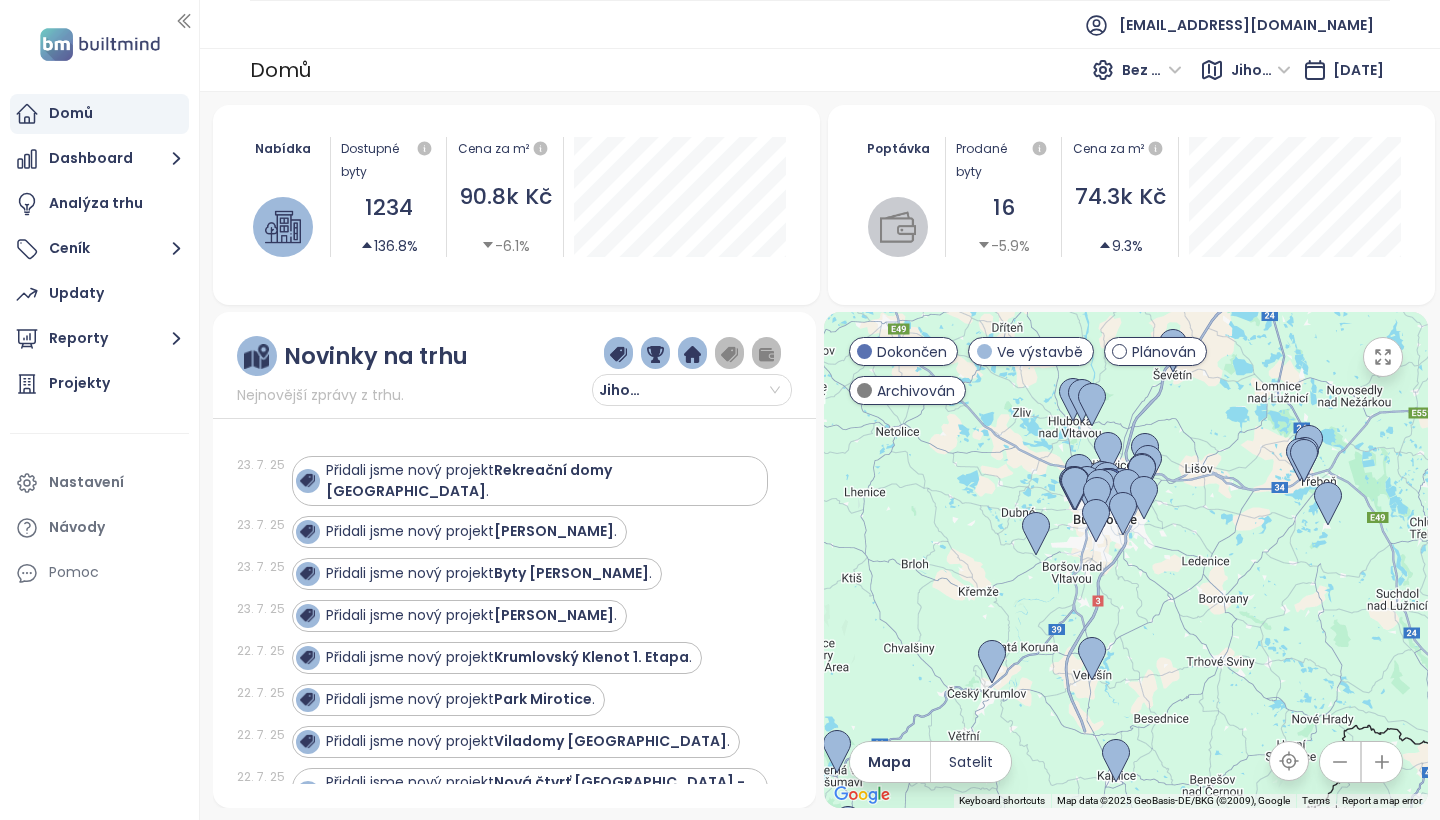 drag, startPoint x: 1069, startPoint y: 652, endPoint x: 1255, endPoint y: 545, distance: 214.581 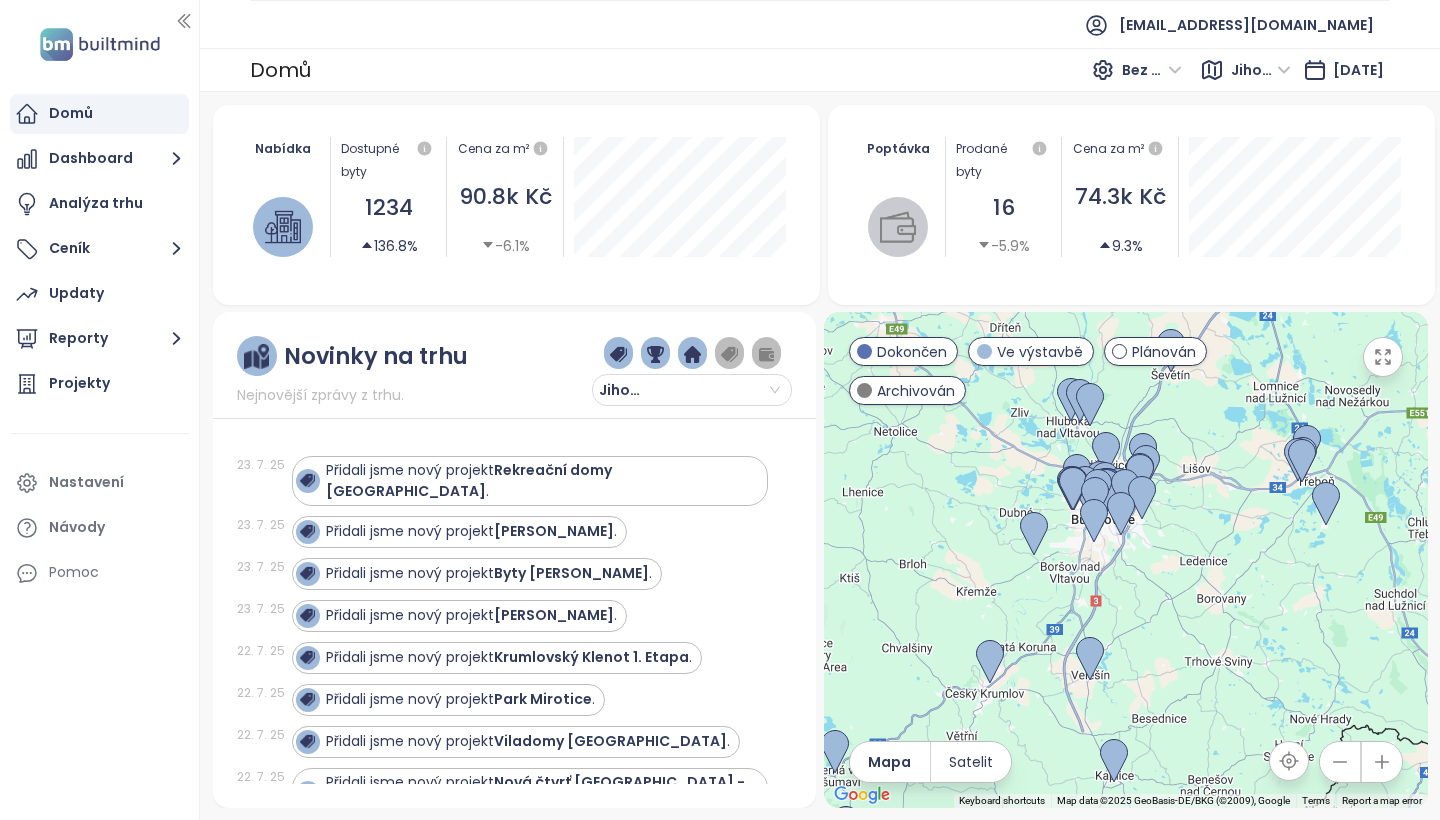 click 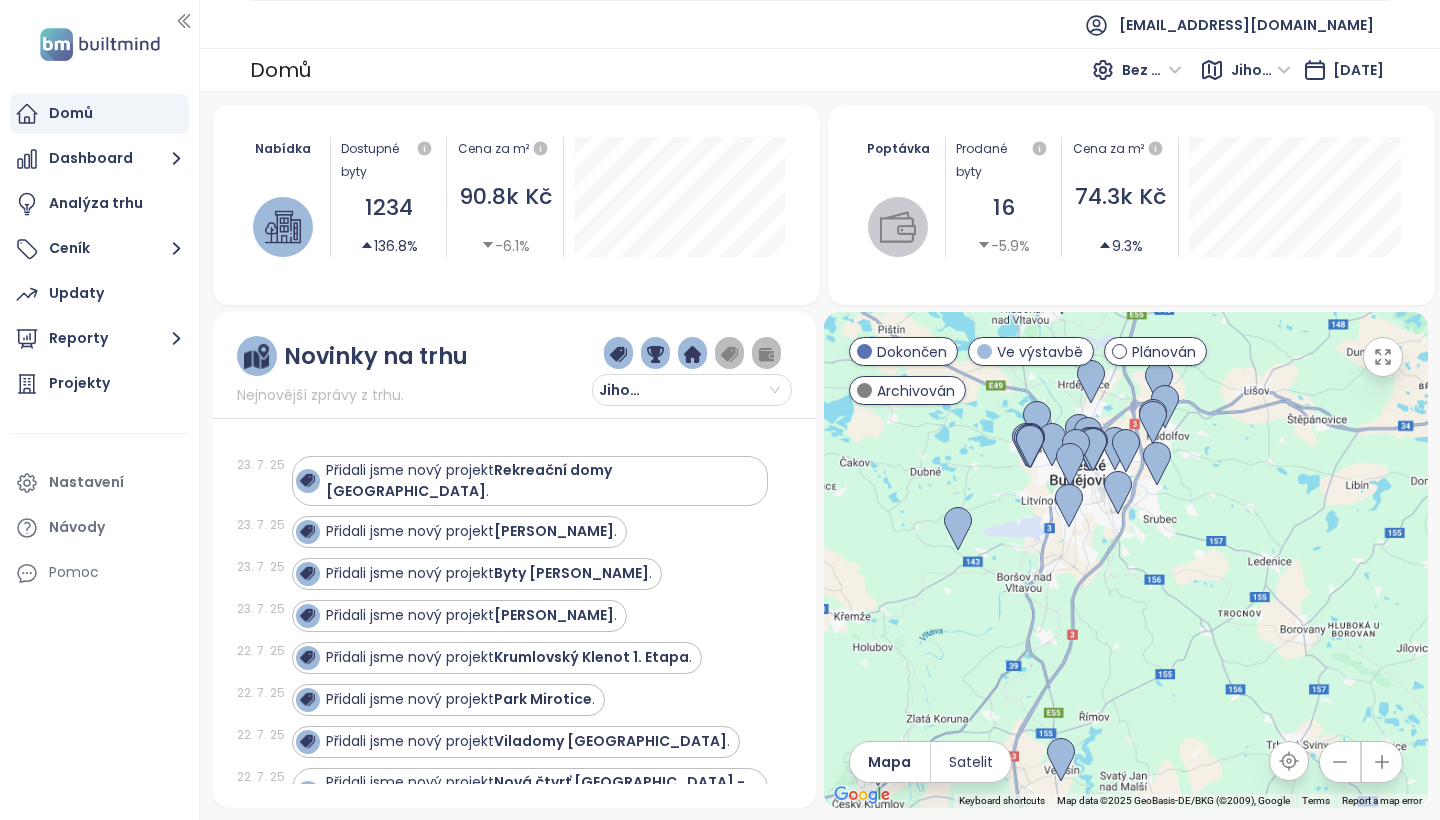 click 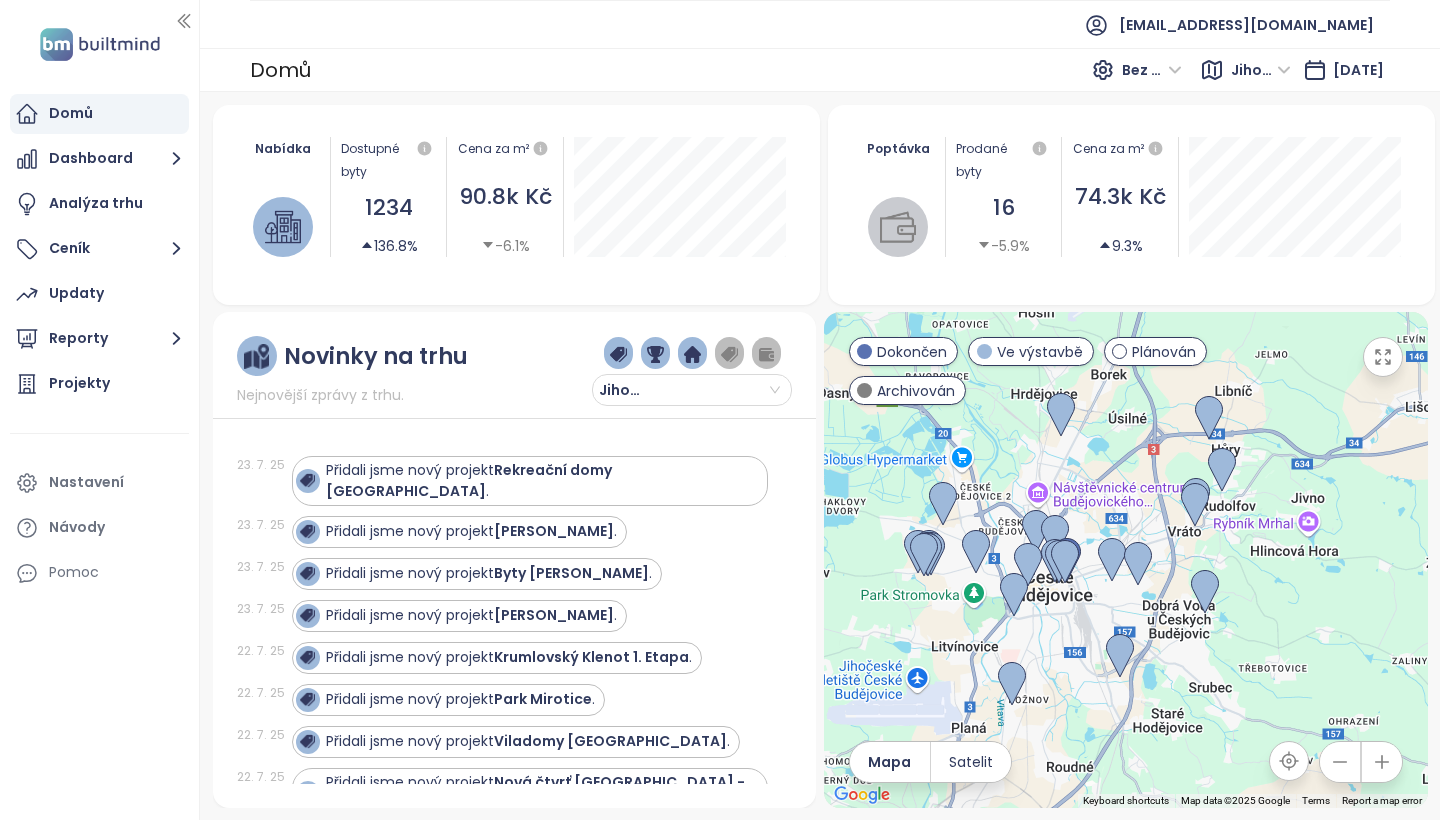 drag, startPoint x: 1205, startPoint y: 595, endPoint x: 1217, endPoint y: 819, distance: 224.3212 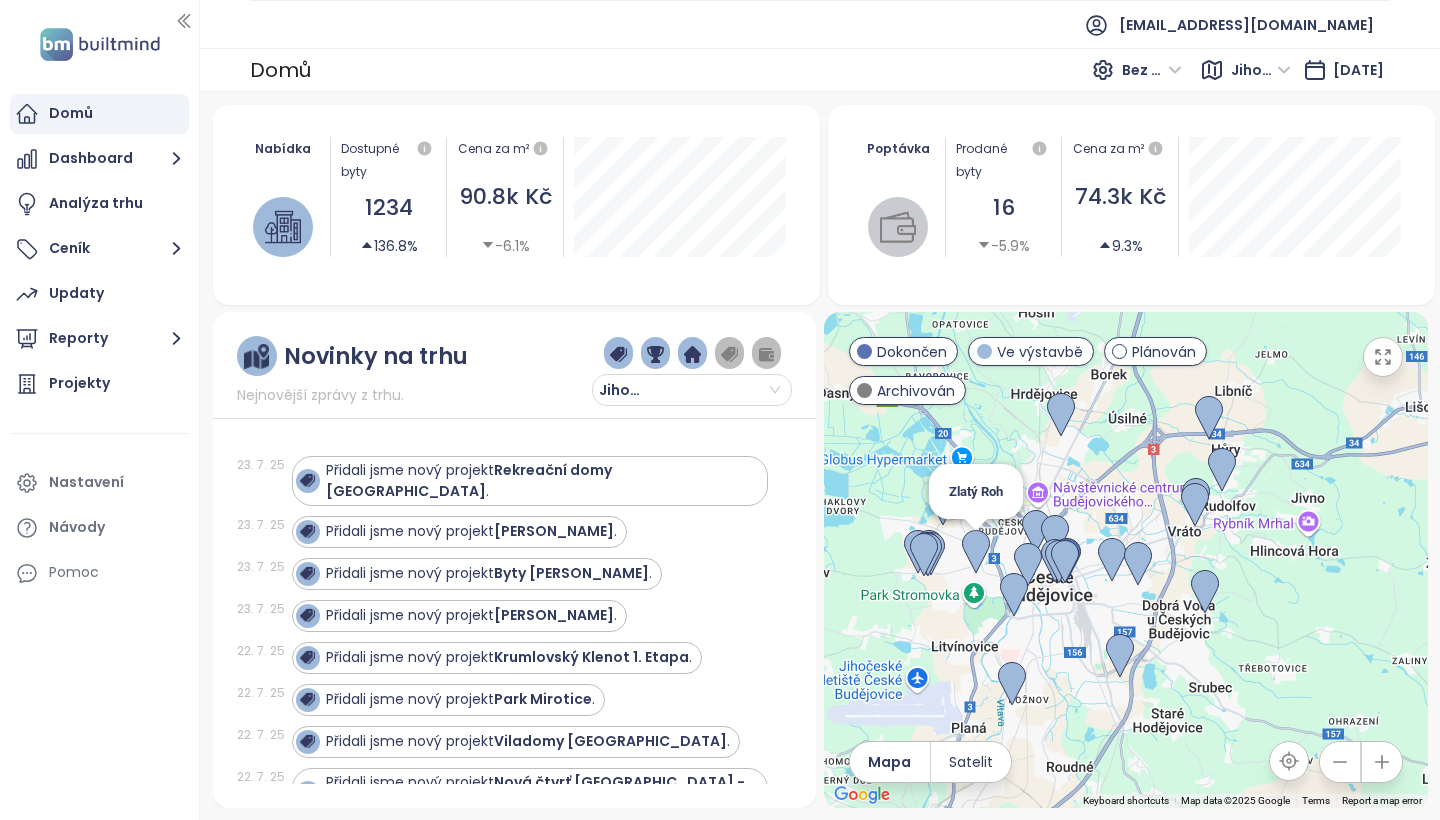 click at bounding box center (976, 552) 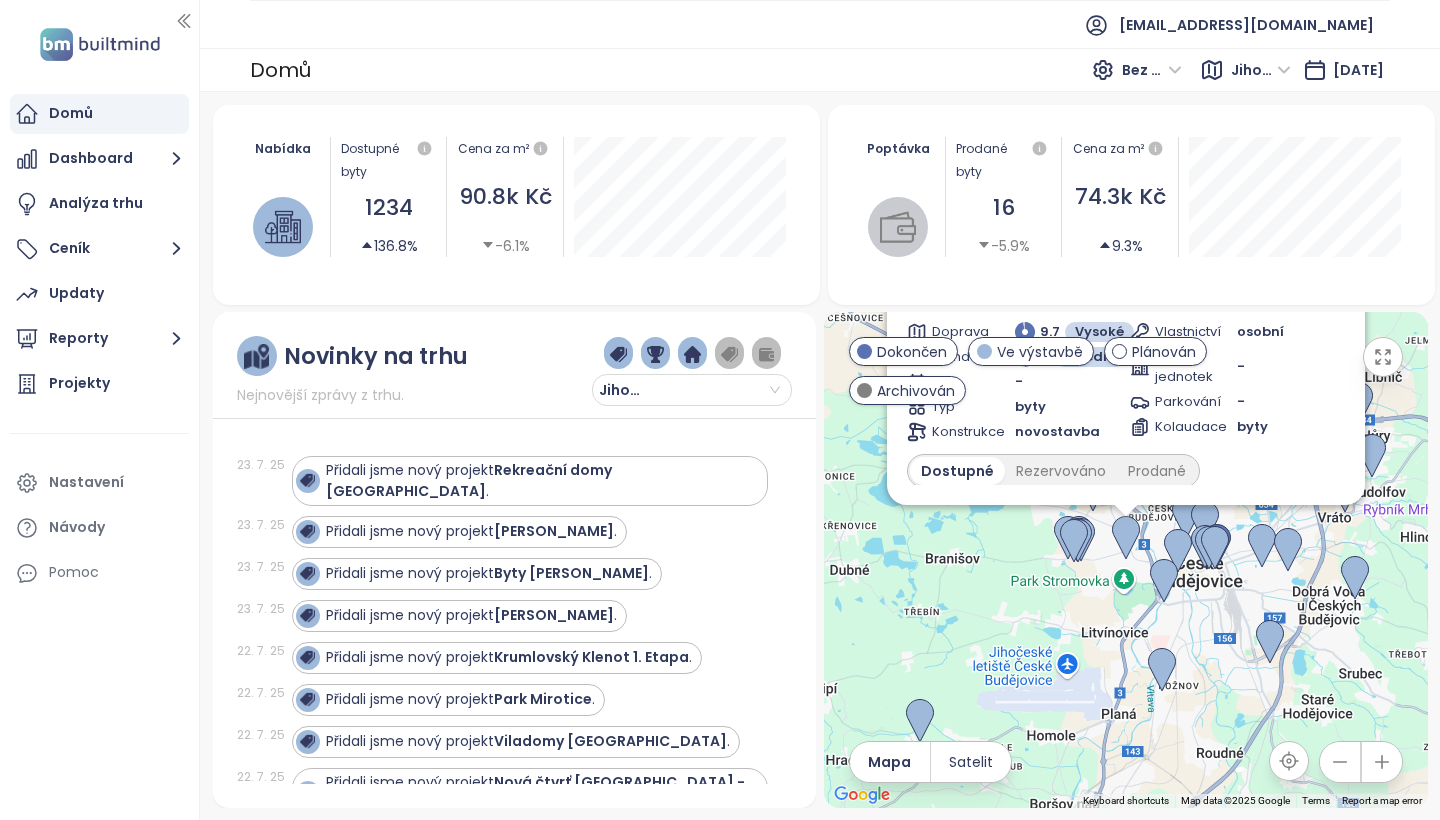 scroll, scrollTop: 0, scrollLeft: 0, axis: both 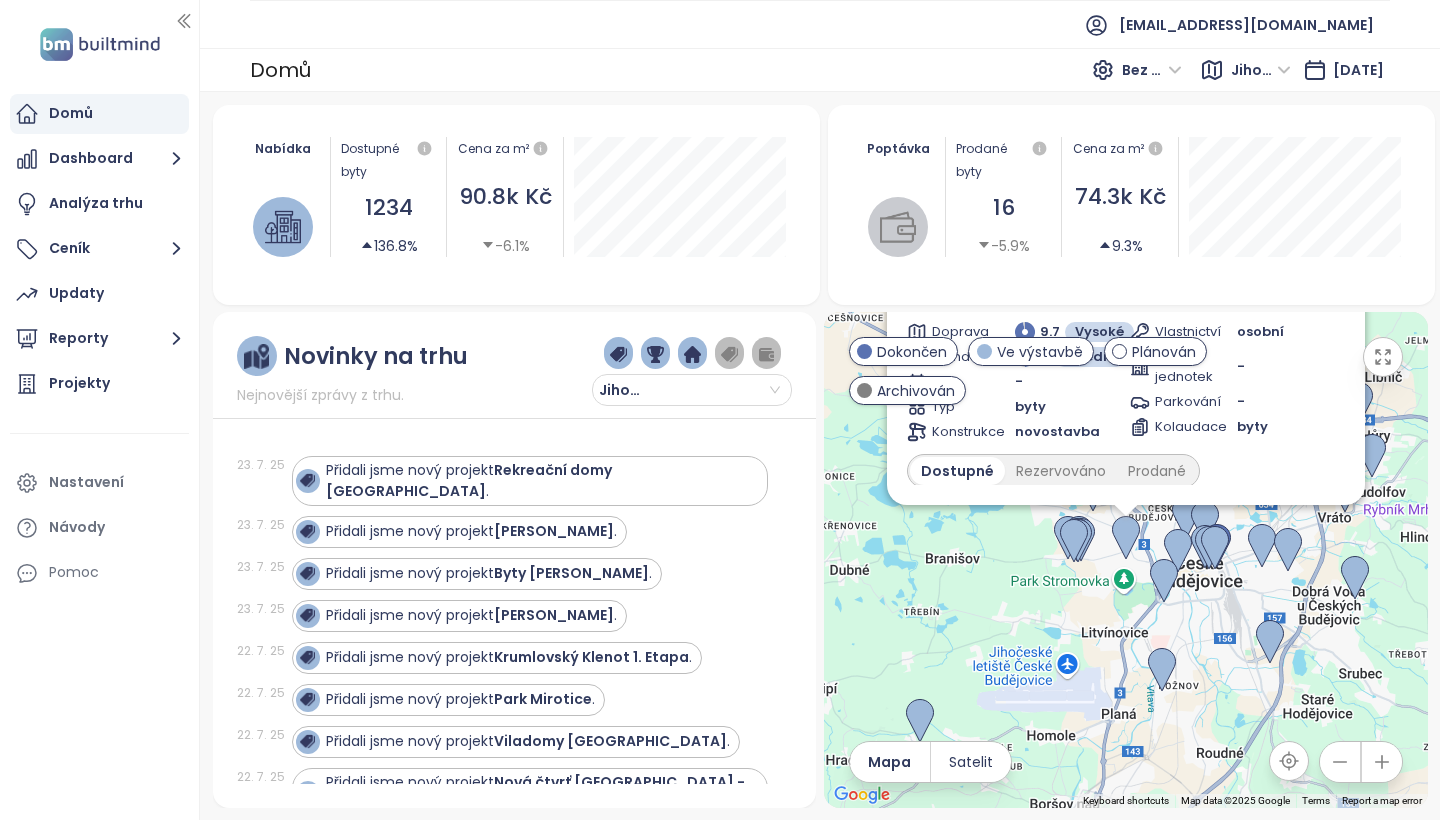 click on "To navigate, press the arrow keys. Zlatý Roh Ve výstavbě Na Zlaté stoce 1596/10A, 370 05 [GEOGRAPHIC_DATA]-[GEOGRAPHIC_DATA] 2, [GEOGRAPHIC_DATA] PORR Doprava 9.7 Vysoké Standardy 5 Střední Plán - Typ byty Konstrukce novostavba Vlastnictví osobní Počet jednotek - Parkování - Kolaudace byty Dostupné Rezervováno Prodané Dispozice Jednotky Interiér Cena za m² Cena 1+kk 1 36.9 m² 89.4k Kč 3.3m Kč 3+kk 2 79.0 m² 85.2k Kč 6.7m Kč 3 65.0 m² 86.0k Kč 5.6m Kč" at bounding box center (1126, 560) 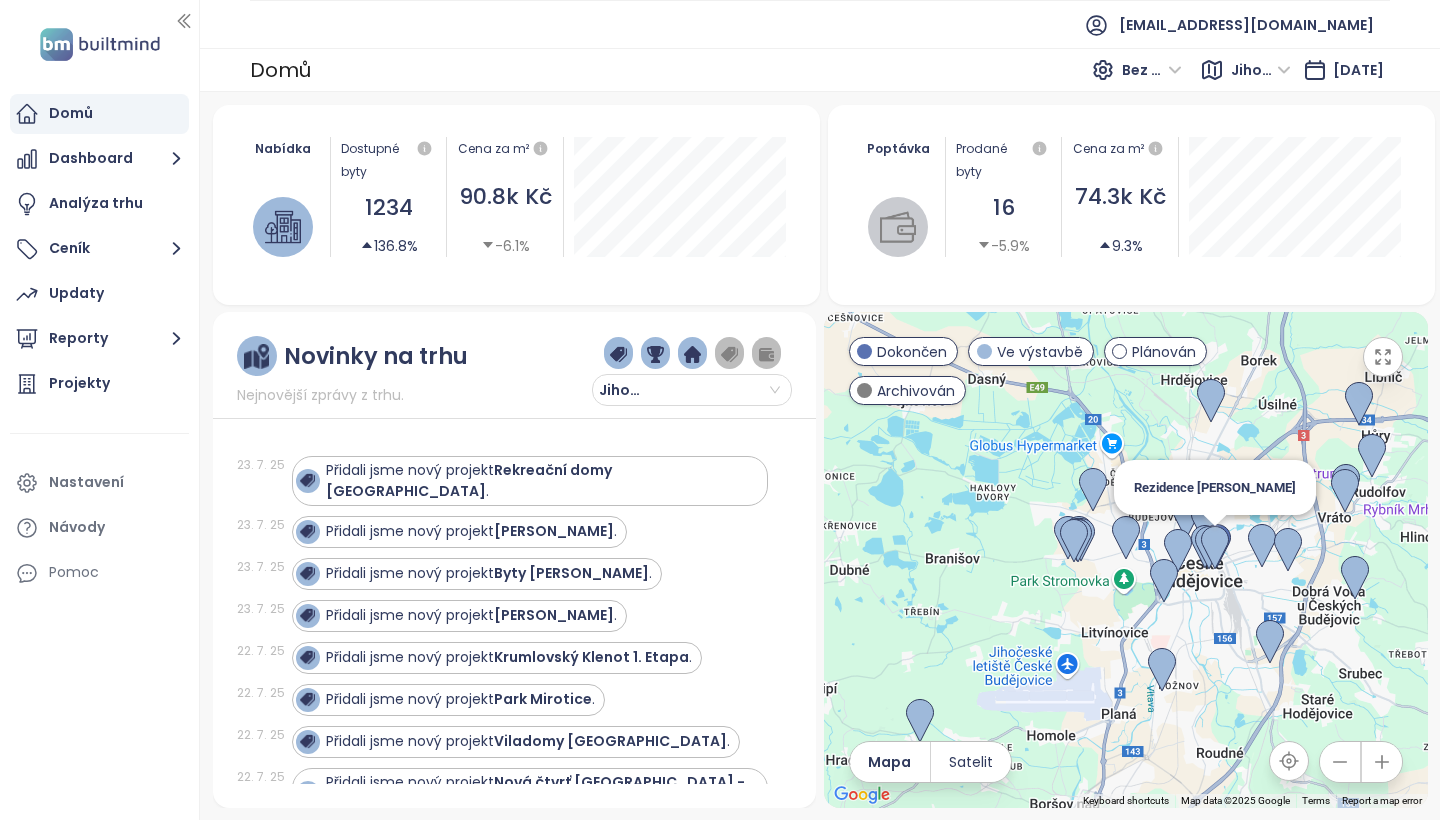 click at bounding box center (1215, 548) 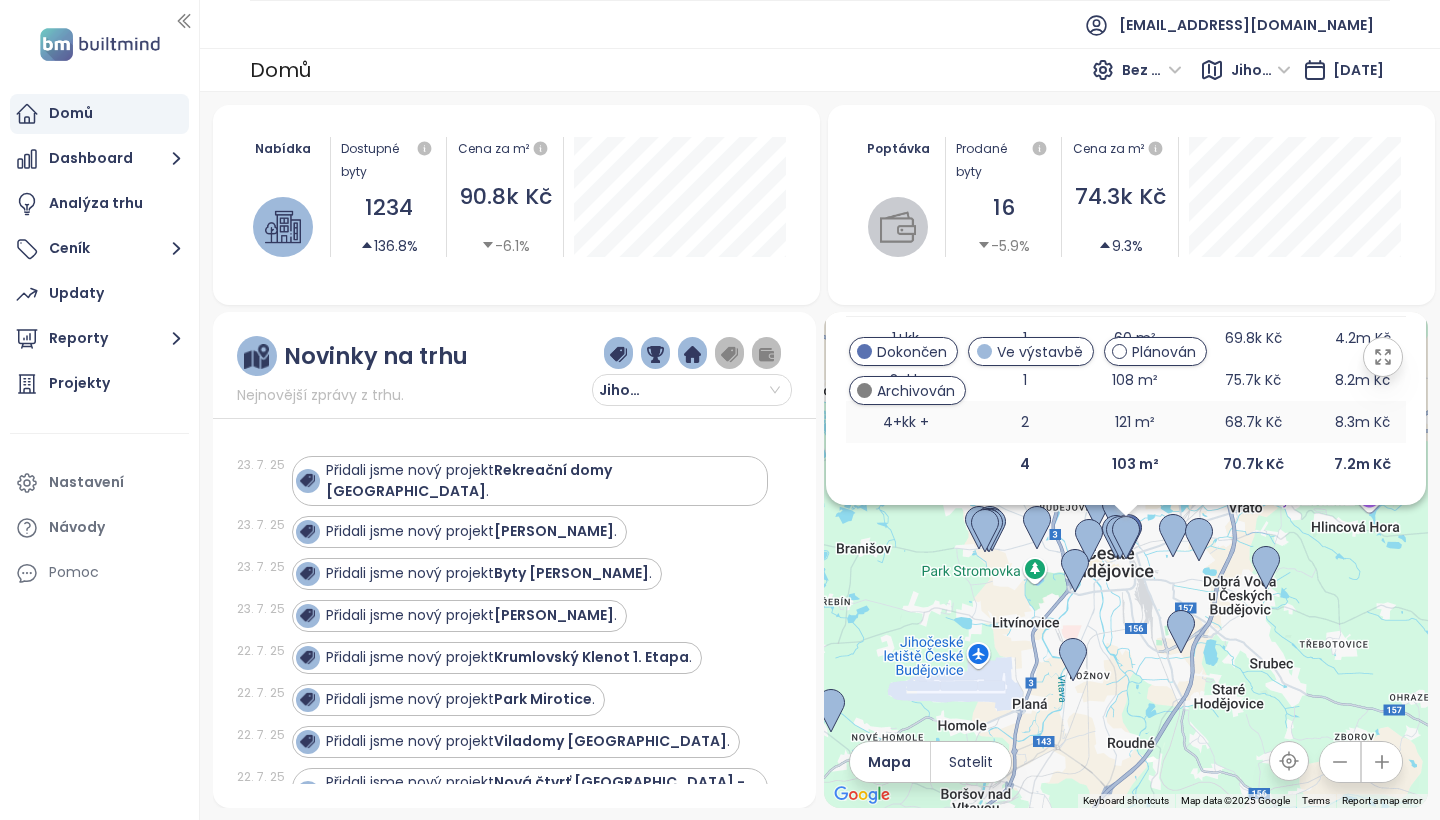 scroll, scrollTop: 222, scrollLeft: 0, axis: vertical 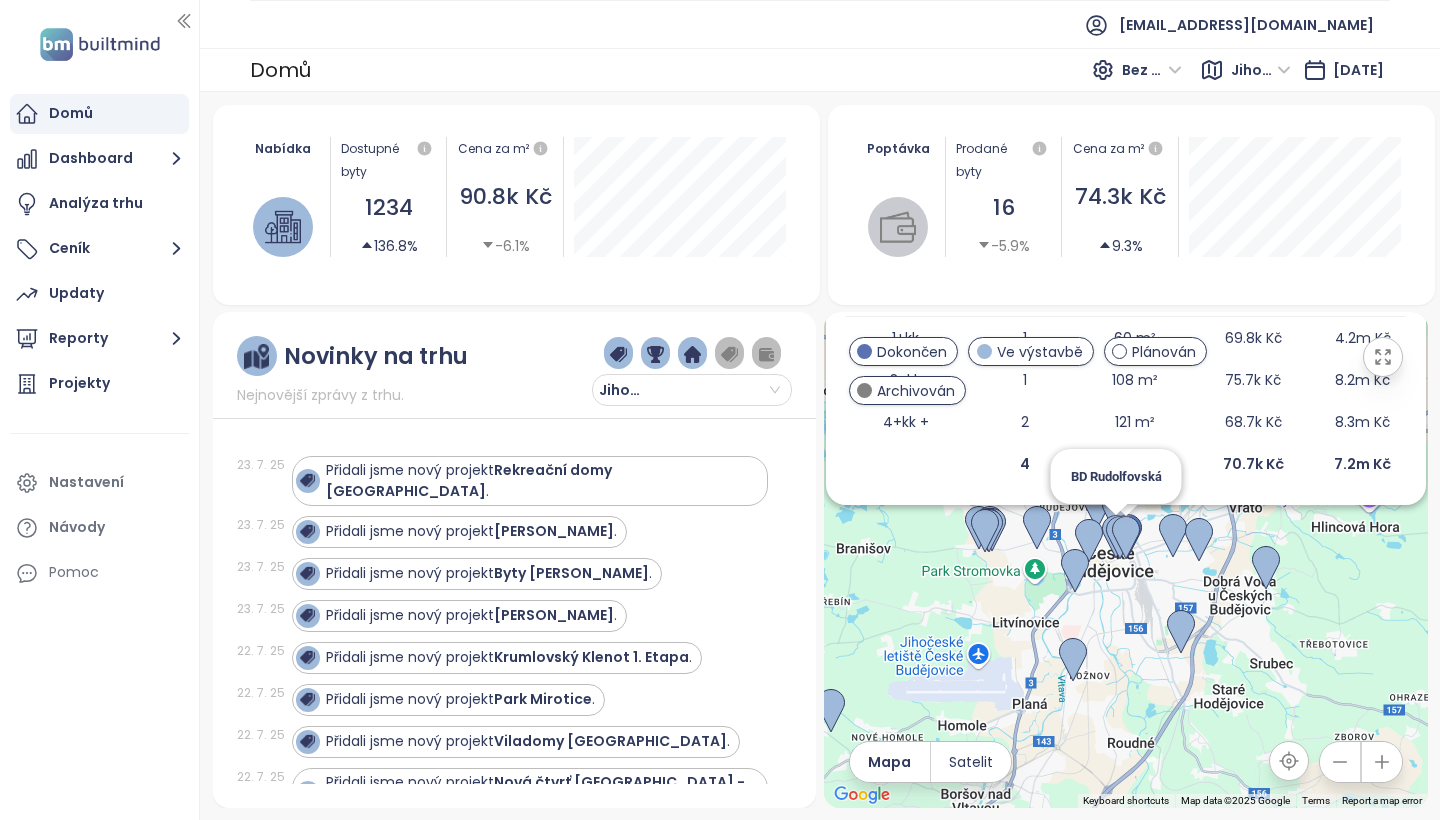 click on "To navigate, press the arrow keys.  Rezidence [PERSON_NAME] Ve výstavbě Chelčického 23, 370 01 [GEOGRAPHIC_DATA]-[GEOGRAPHIC_DATA] 1, Czechia Rezidence [PERSON_NAME] Doprava 9.8 Vysoké Standardy 5 Střední Plán - Typ byty Konstrukce novostavba Vlastnictví osobní Počet jednotek - Parkování - Kolaudace byty Dostupné Rezervováno Prodané Dispozice Jednotky Interiér Cena za m² Cena 1+kk 1 60 m² 69.8k Kč 4.2m Kč 3+kk 1 108 m² 75.7k Kč 8.2m Kč 4+kk + 2 121 m² 68.7k Kč 8.3m Kč 4 103 m² 70.7k Kč 7.2m Kč BD Rudolfovská" at bounding box center (1126, 560) 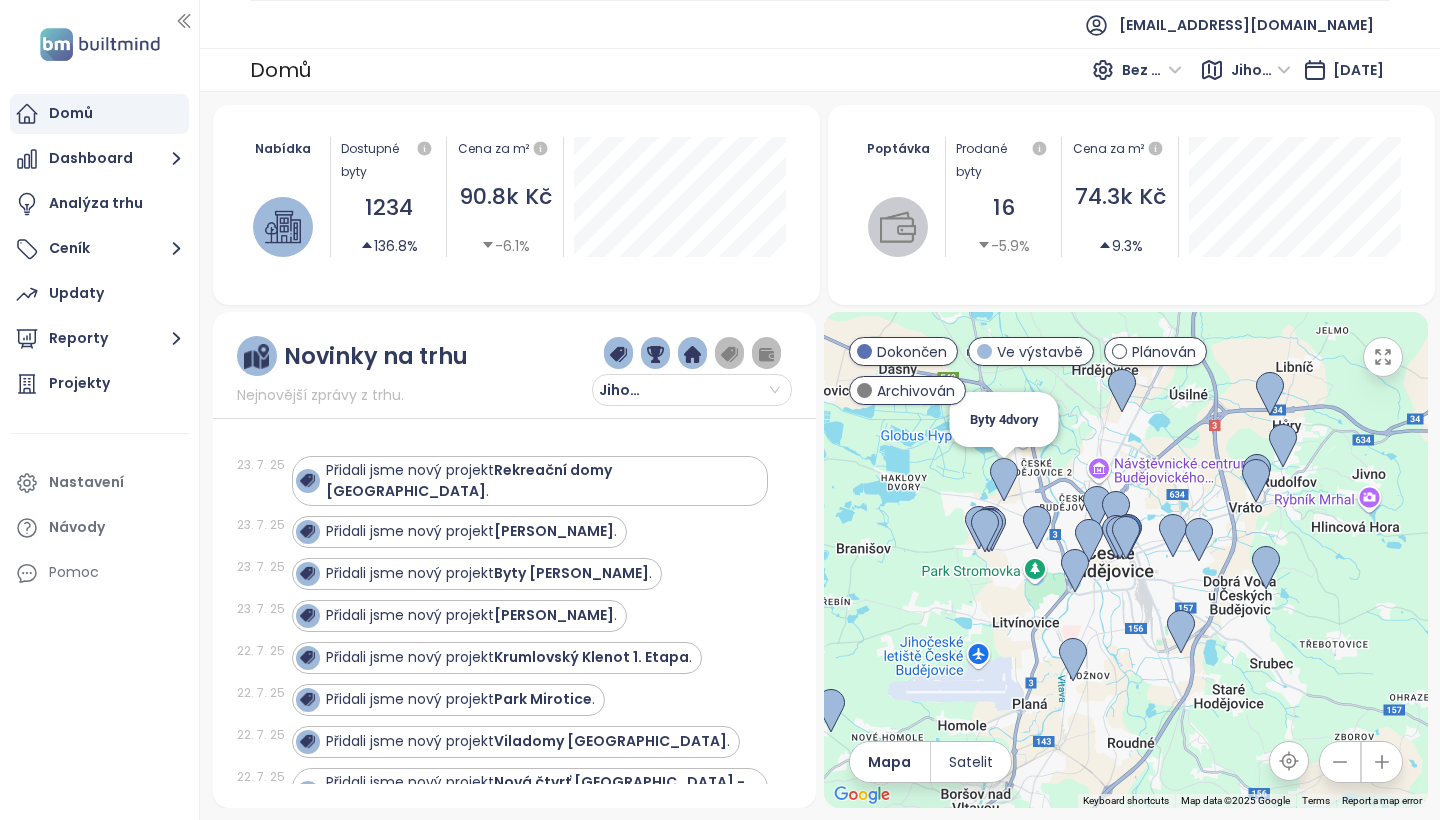 click at bounding box center [1004, 480] 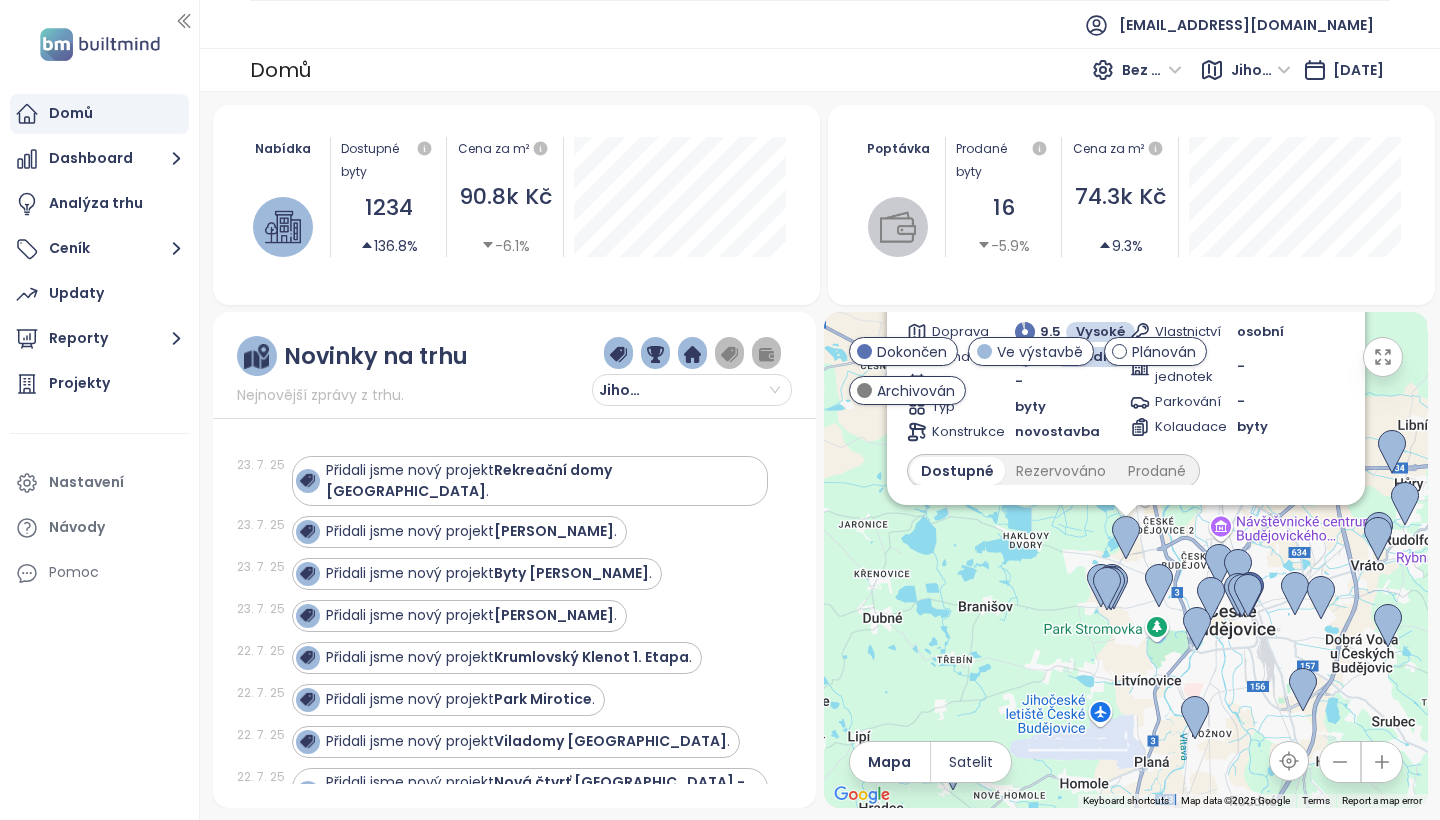 scroll, scrollTop: 0, scrollLeft: 0, axis: both 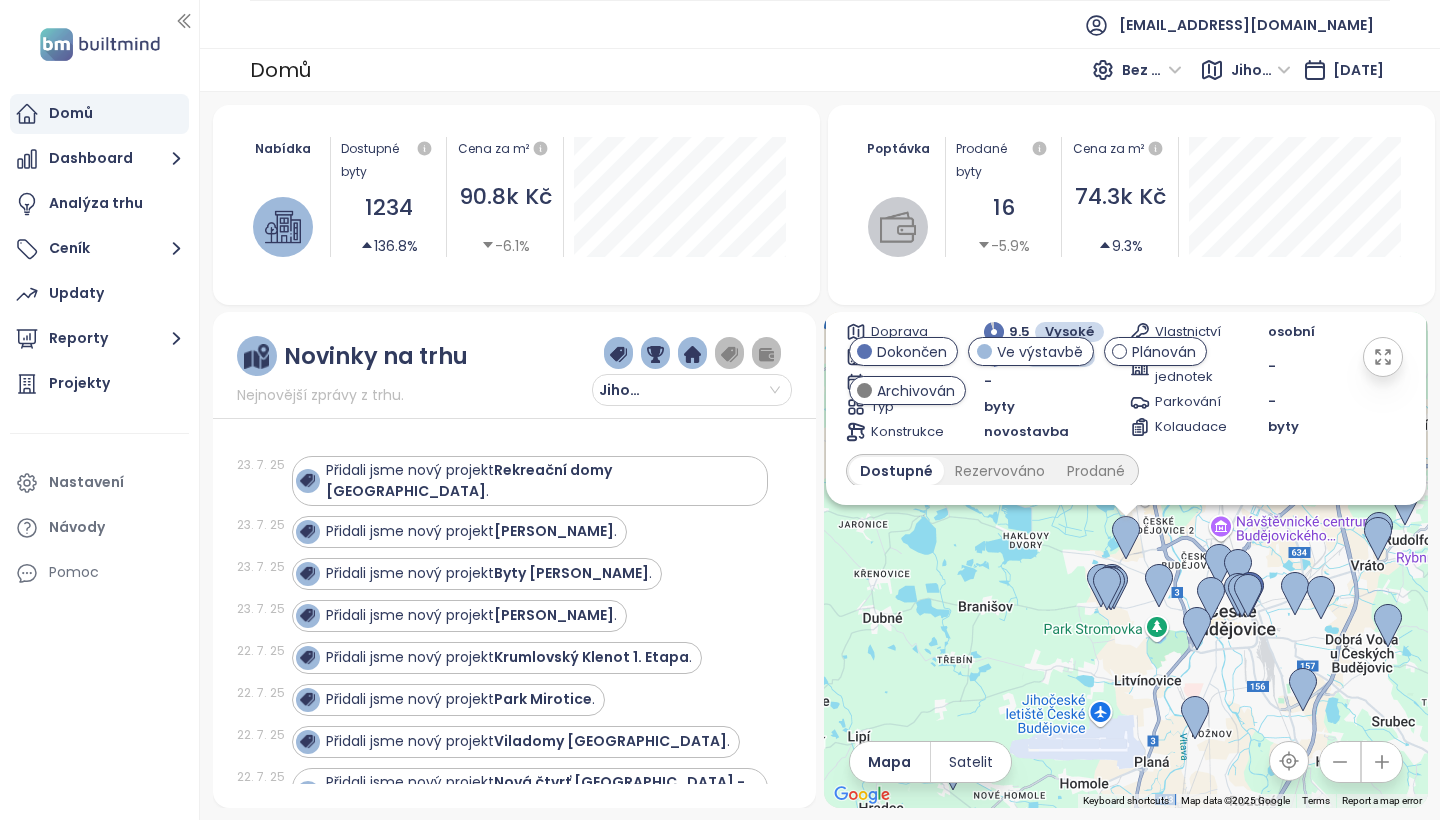 click on "To navigate, press the arrow keys. Byty 4dvory Ve výstavbě E. [GEOGRAPHIC_DATA] 1872/32, 370 05 [GEOGRAPHIC_DATA]-[GEOGRAPHIC_DATA] 5, [GEOGRAPHIC_DATA] JTH Apartments ČB Doprava 9.5 Vysoké Standardy 5 [GEOGRAPHIC_DATA] - Typ byty Konstrukce novostavba Vlastnictví osobní Počet jednotek - Parkování - Kolaudace byty Dostupné Rezervováno Prodané Dispozice Jednotky Interiér Cena za m² Cena 1+kk 2 46 m² 85.6k Kč 3.9m Kč 2+kk 16 67.2 m² 70.5k Kč 4.7m Kč 3+kk 1 134 m² 49.9k Kč 6.7m Kč 4+kk + 7 121 m² 65.5k Kč 7.9m Kč 26 82.7 m² 67.9k Kč 5.6m Kč" at bounding box center [1126, 560] 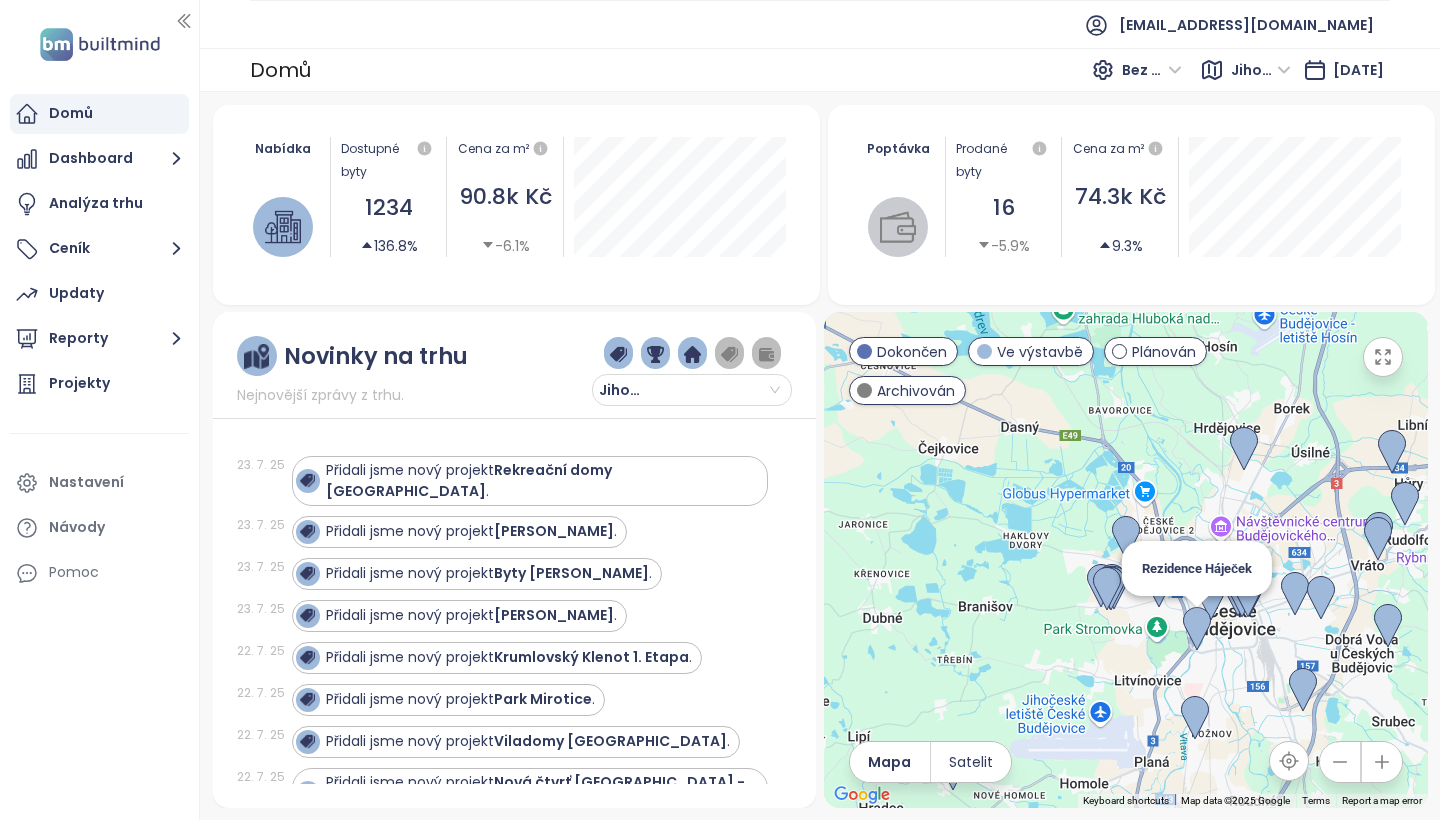 click at bounding box center [1197, 629] 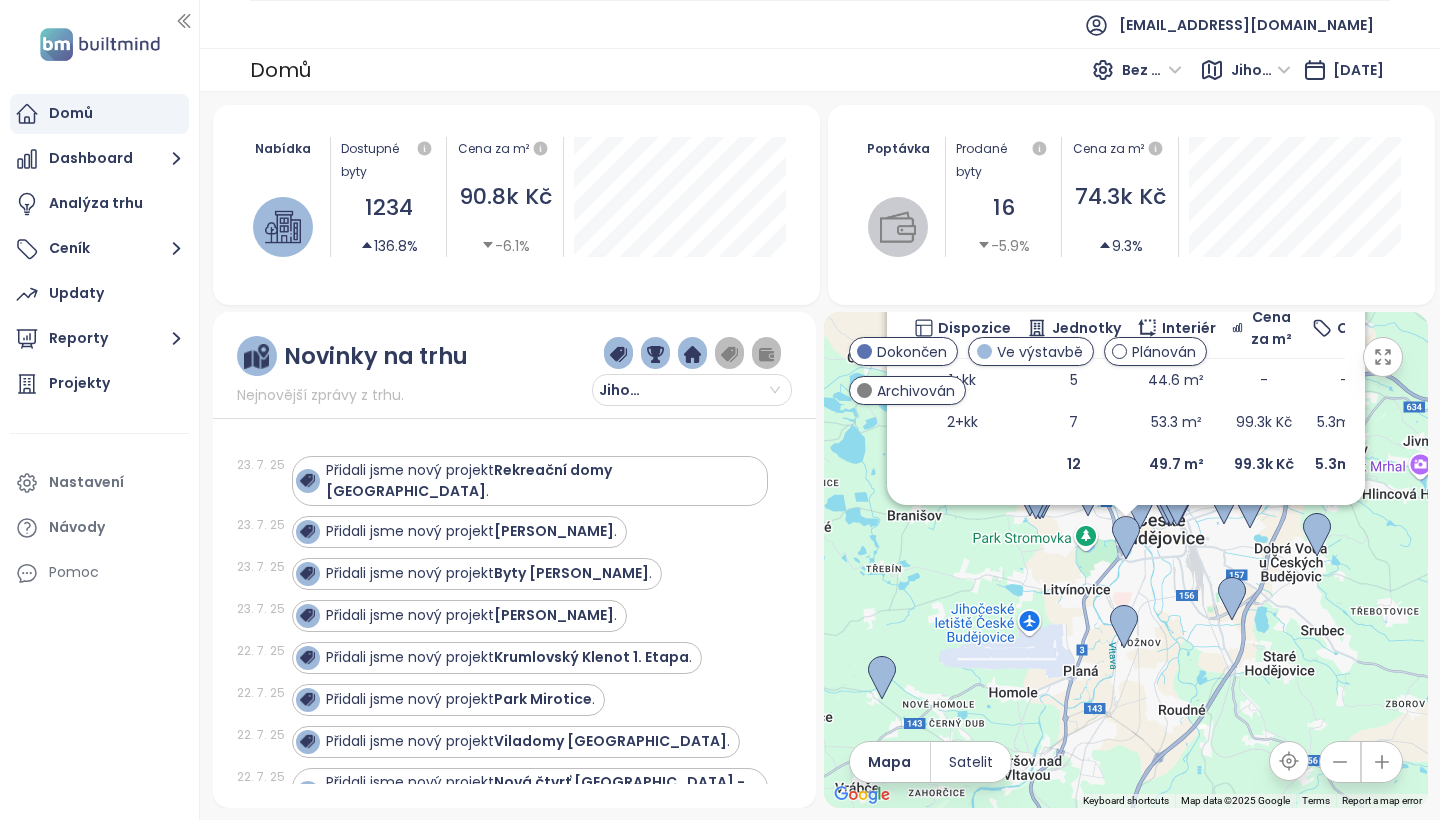 scroll, scrollTop: 180, scrollLeft: 0, axis: vertical 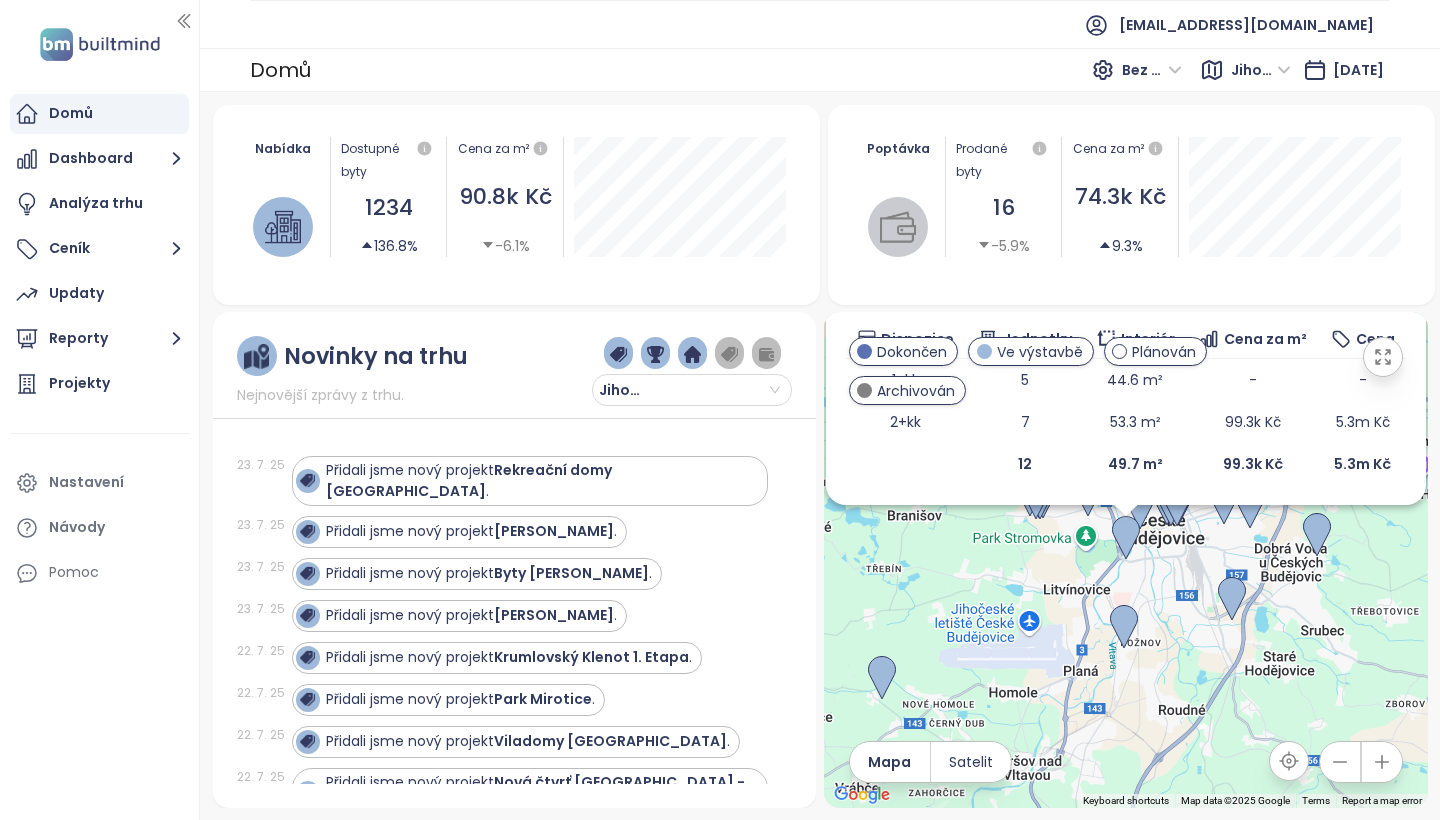 click at bounding box center (906, 464) 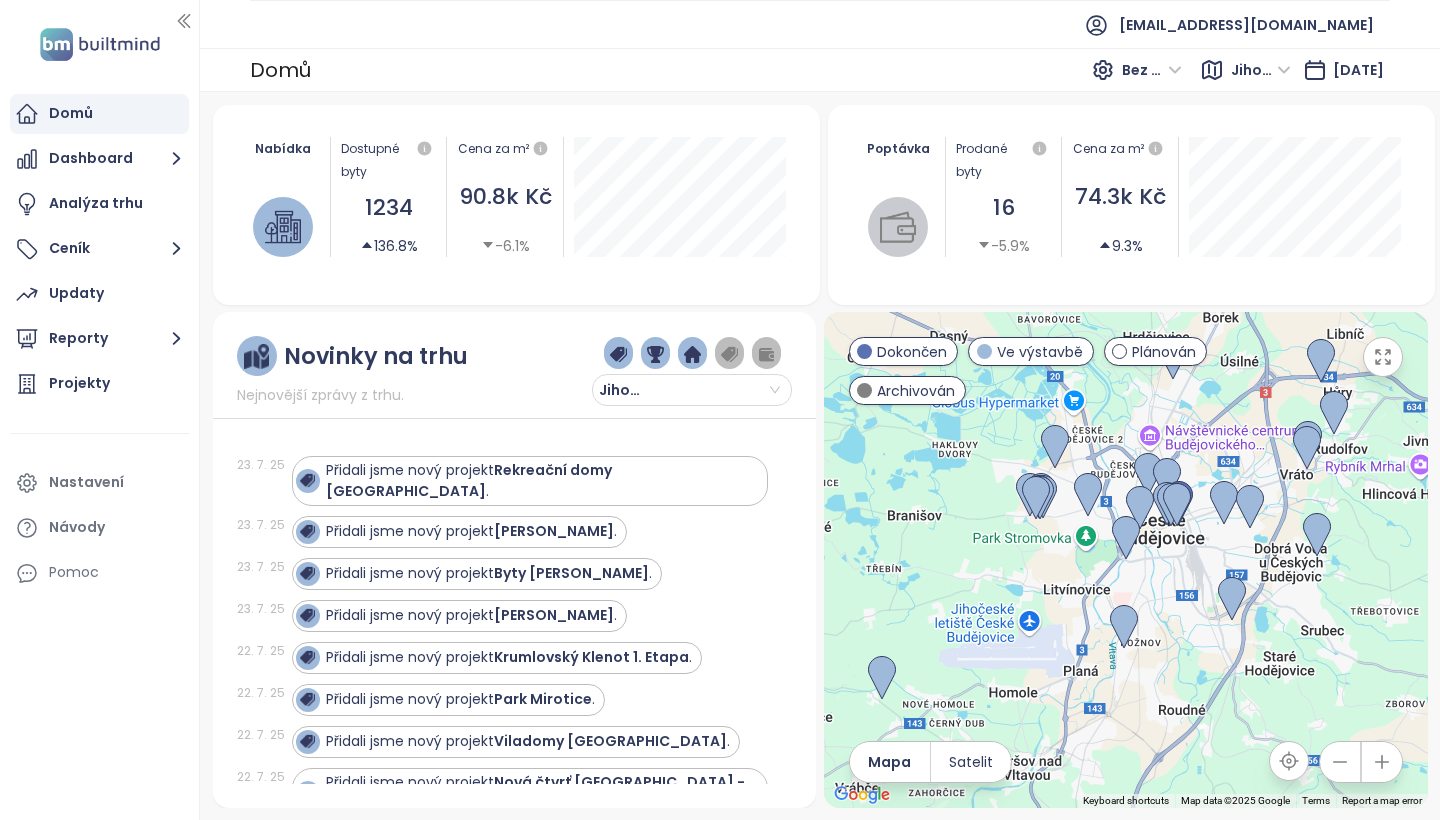 click on "Ve výstavbě" at bounding box center (1040, 352) 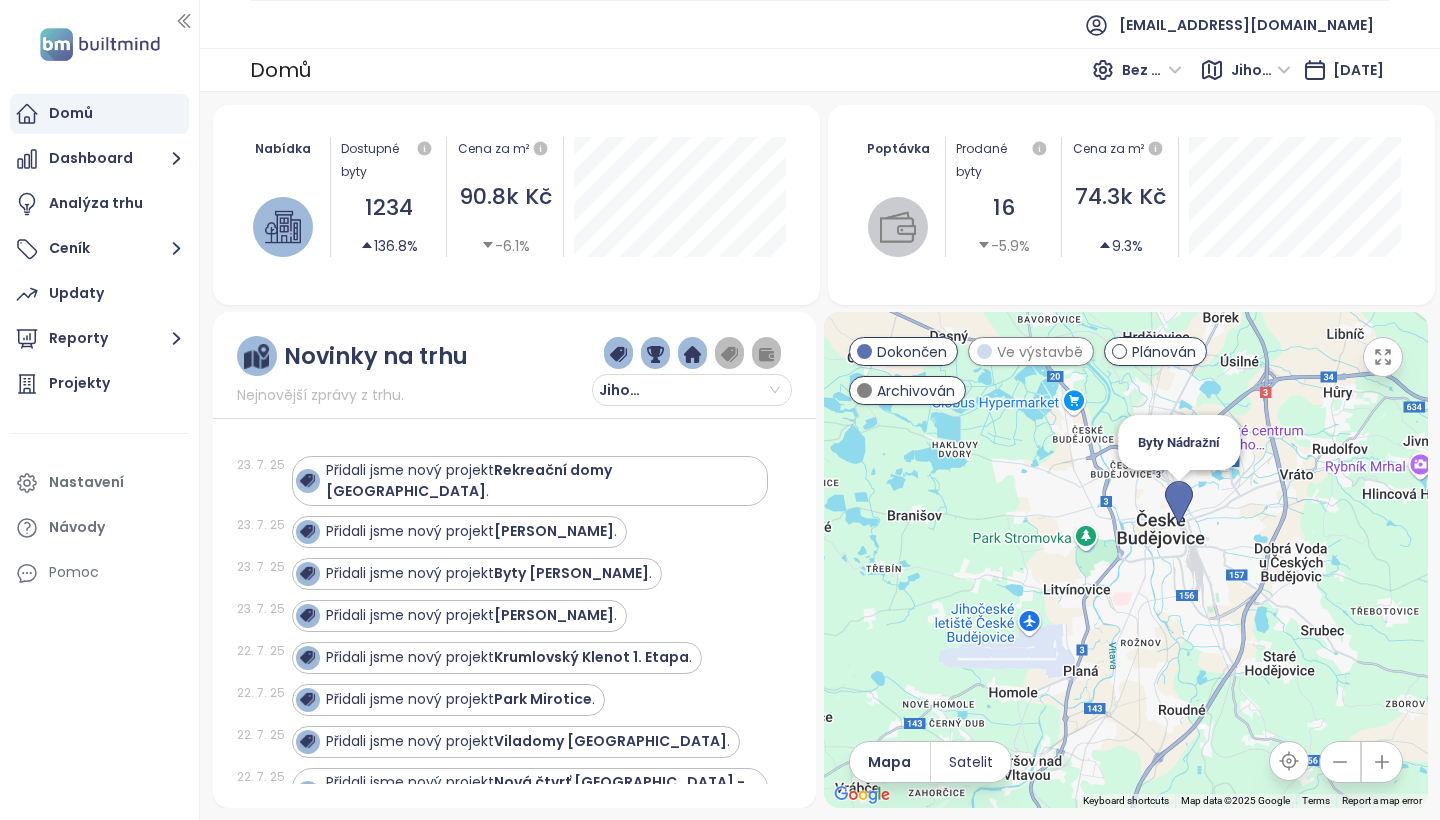 click at bounding box center [1179, 503] 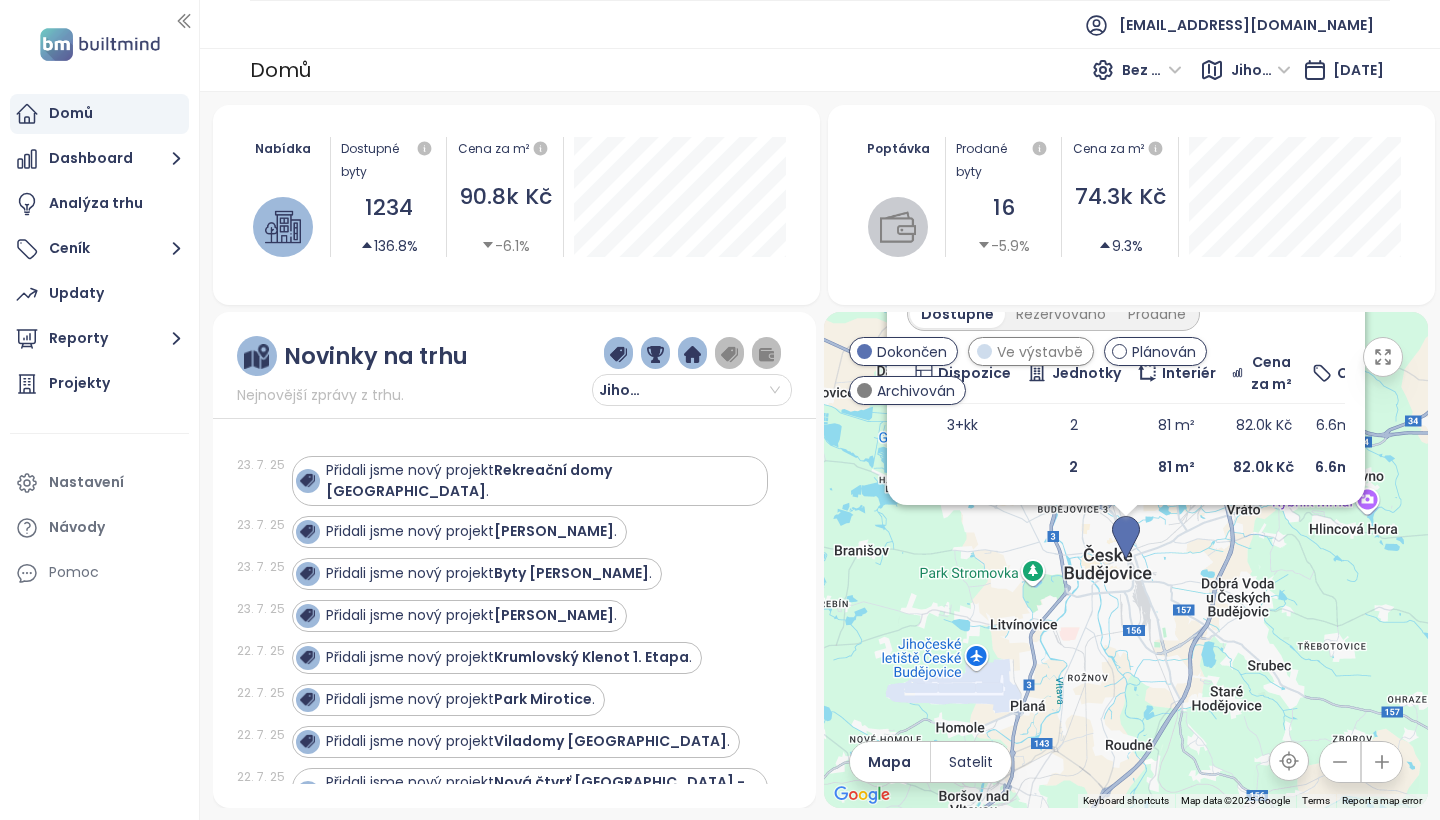 scroll, scrollTop: 160, scrollLeft: 0, axis: vertical 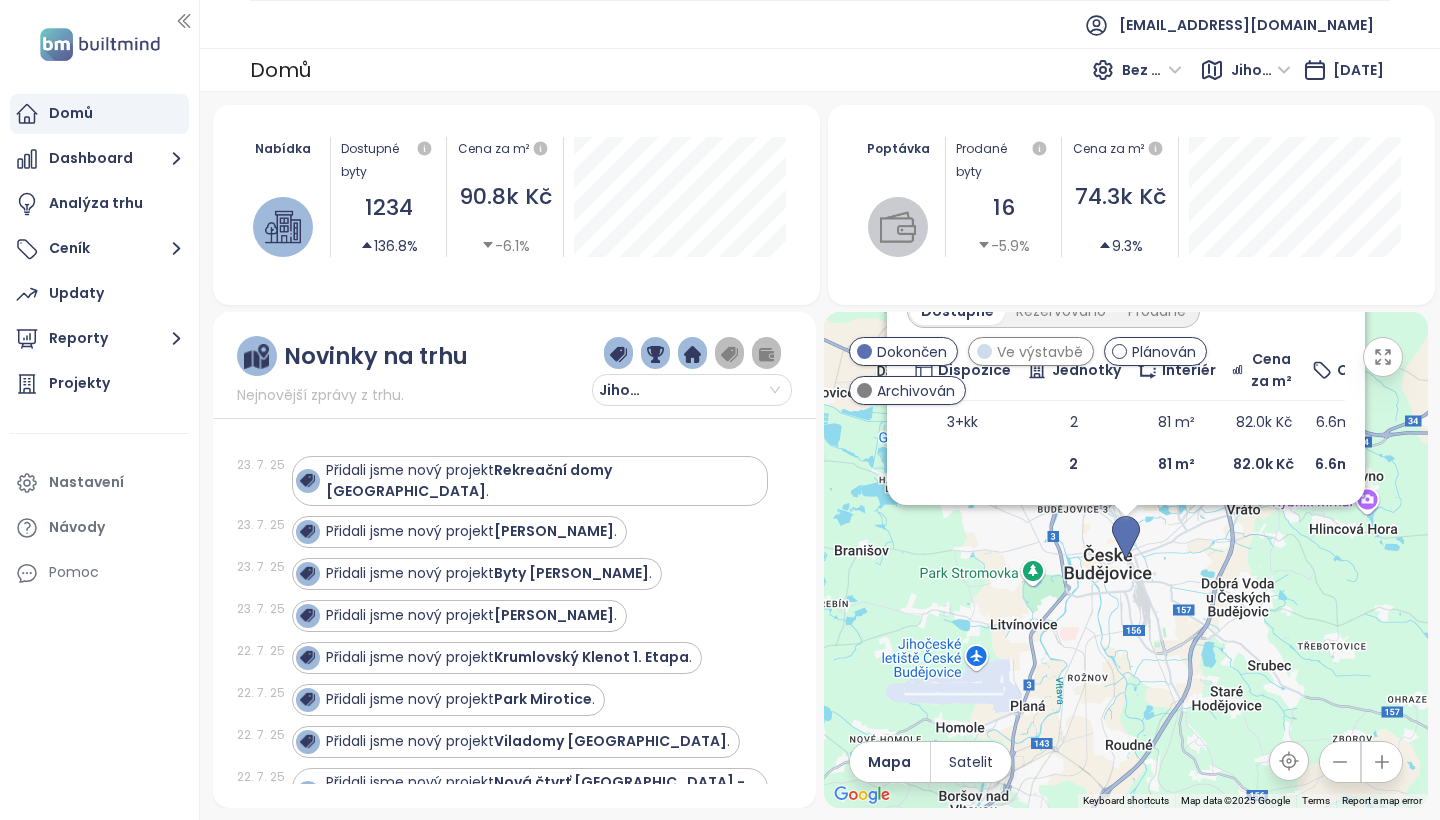 click on "To navigate, press the arrow keys. Byty Nádražní Dokončen Nádražní 2067/49, 370 01 [GEOGRAPHIC_DATA]-[GEOGRAPHIC_DATA] 1, [GEOGRAPHIC_DATA] InvePRO develop Doprava 9.8 Vysoké Standardy [GEOGRAPHIC_DATA] 1/22 - 7/23 Typ byty Konstrukce novostavba Vlastnictví osobní Počet jednotek 29 Parkování - Kolaudace byty Dostupné Rezervováno Prodané Dispozice Jednotky Interiér Cena za m² Cena 3+kk 2 81 m² 82.0k Kč 6.6m Kč 2 81 m² 82.0k Kč 6.6m Kč" at bounding box center (1126, 560) 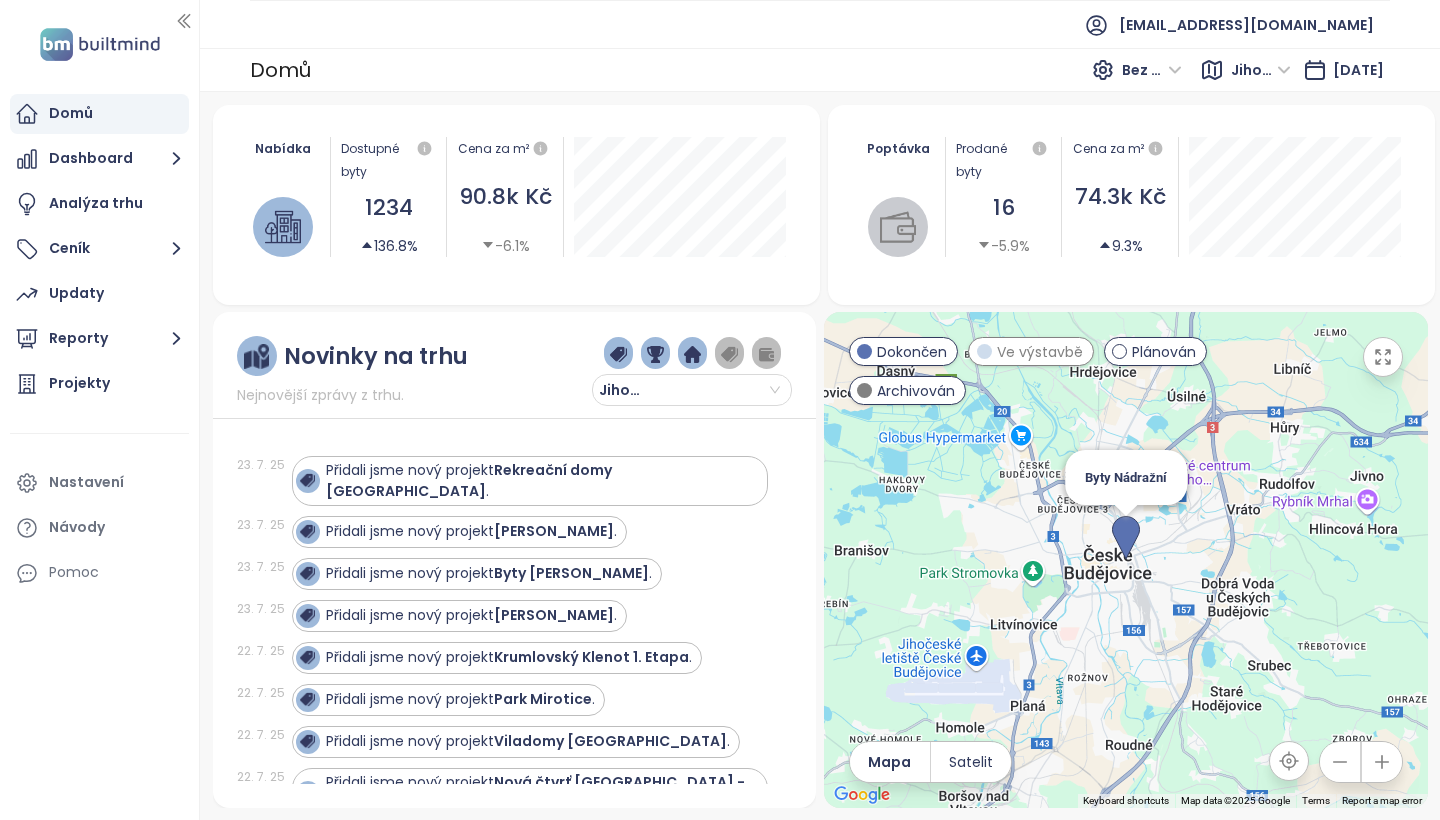 click at bounding box center (1126, 538) 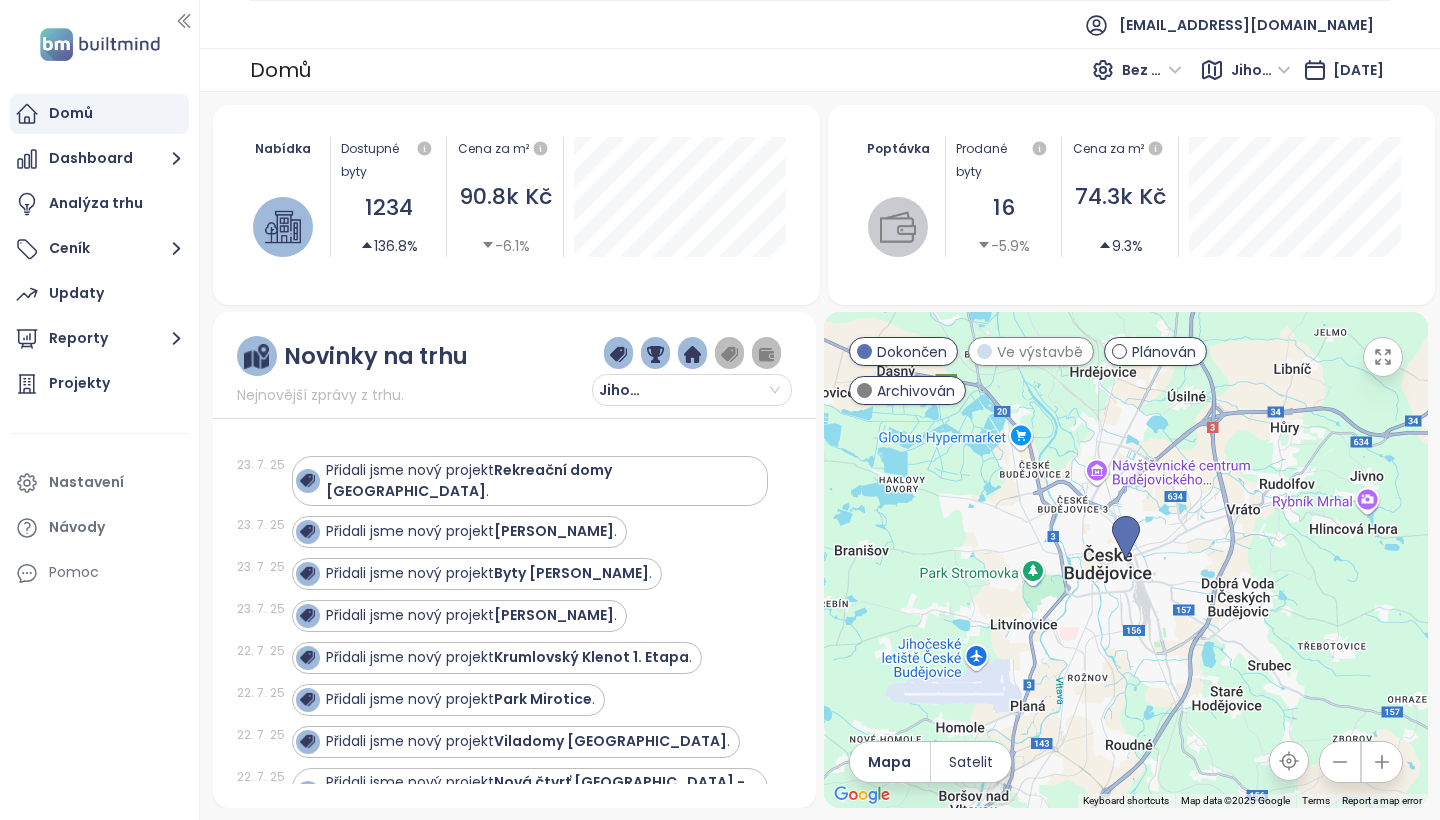 click on "To navigate, press the arrow keys.  Byty Nádražní Dokončen Nádražní 2067/49, 370 01 [GEOGRAPHIC_DATA]-[GEOGRAPHIC_DATA] 1, [GEOGRAPHIC_DATA] InvePRO develop Doprava 9.8 Vysoké Standardy [GEOGRAPHIC_DATA] 1/22 - 7/23 Typ byty Konstrukce novostavba Vlastnictví osobní Počet jednotek 29 Parkování - Kolaudace byty Dostupné Rezervováno Prodané Dispozice Jednotky Interiér Cena za m² Cena 3+kk 2 81 m² 82.0k Kč 6.6m Kč 2 81 m² 82.0k Kč 6.6m Kč" at bounding box center [1126, 560] 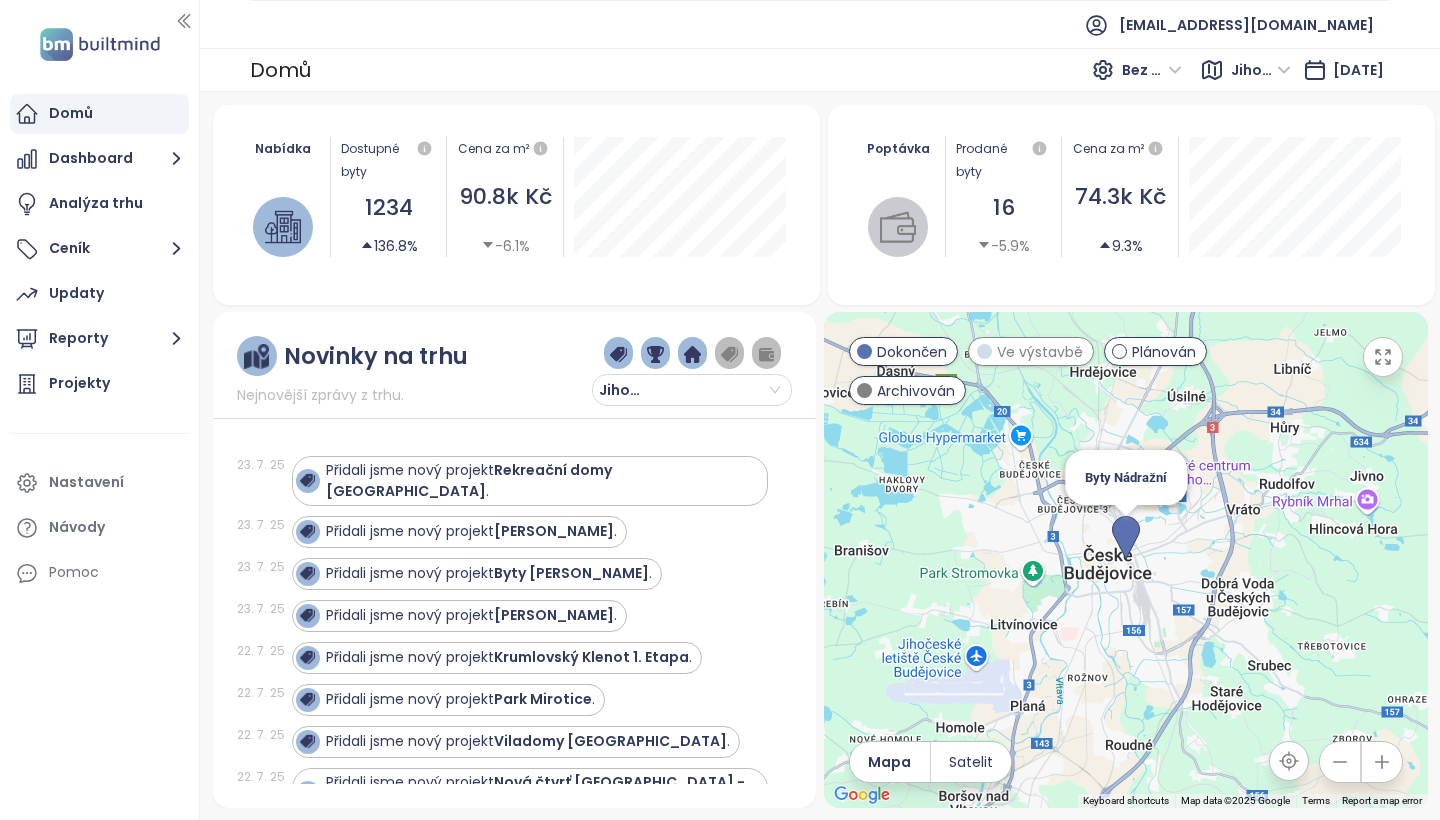 click at bounding box center [1126, 538] 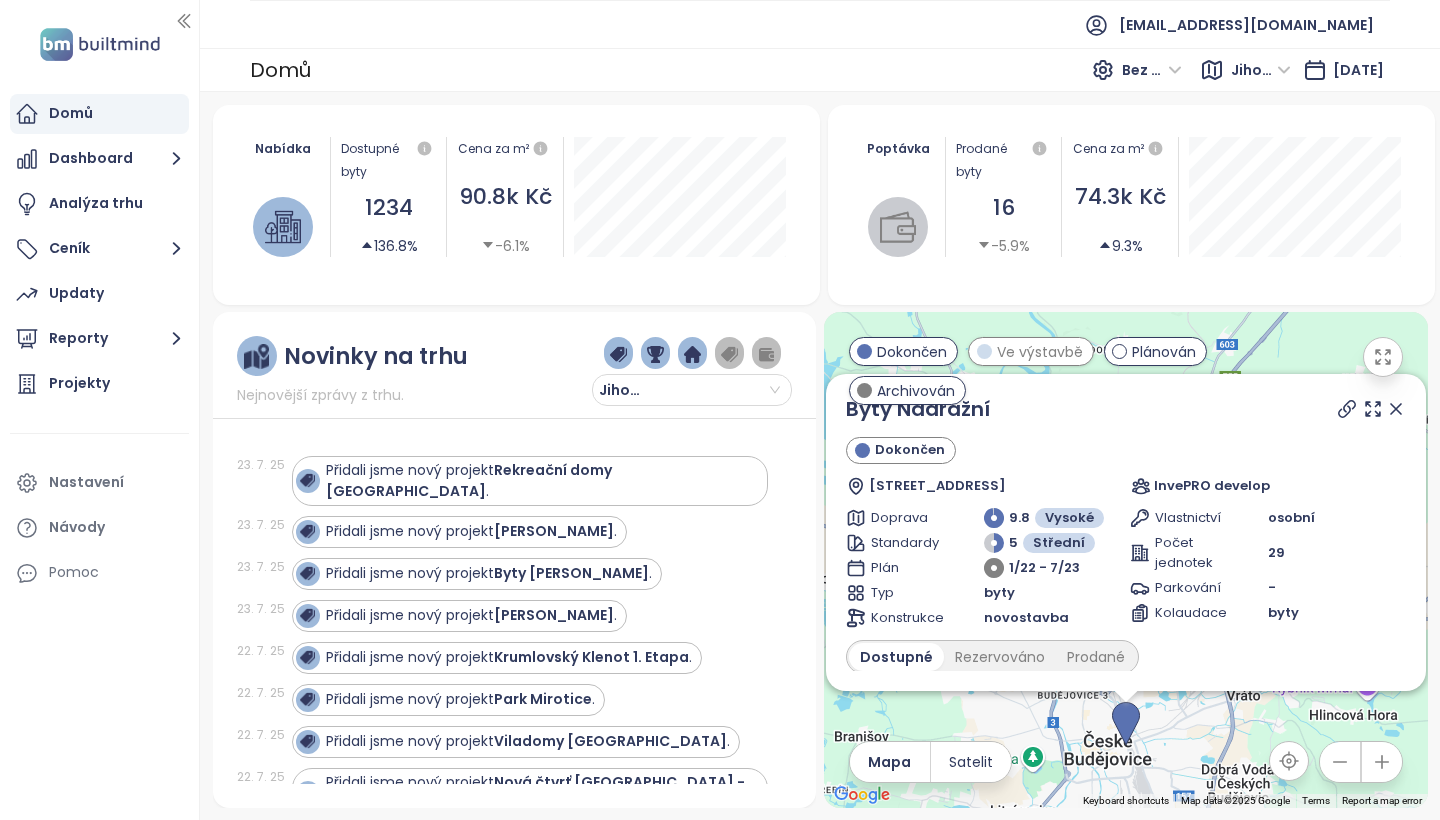 click 